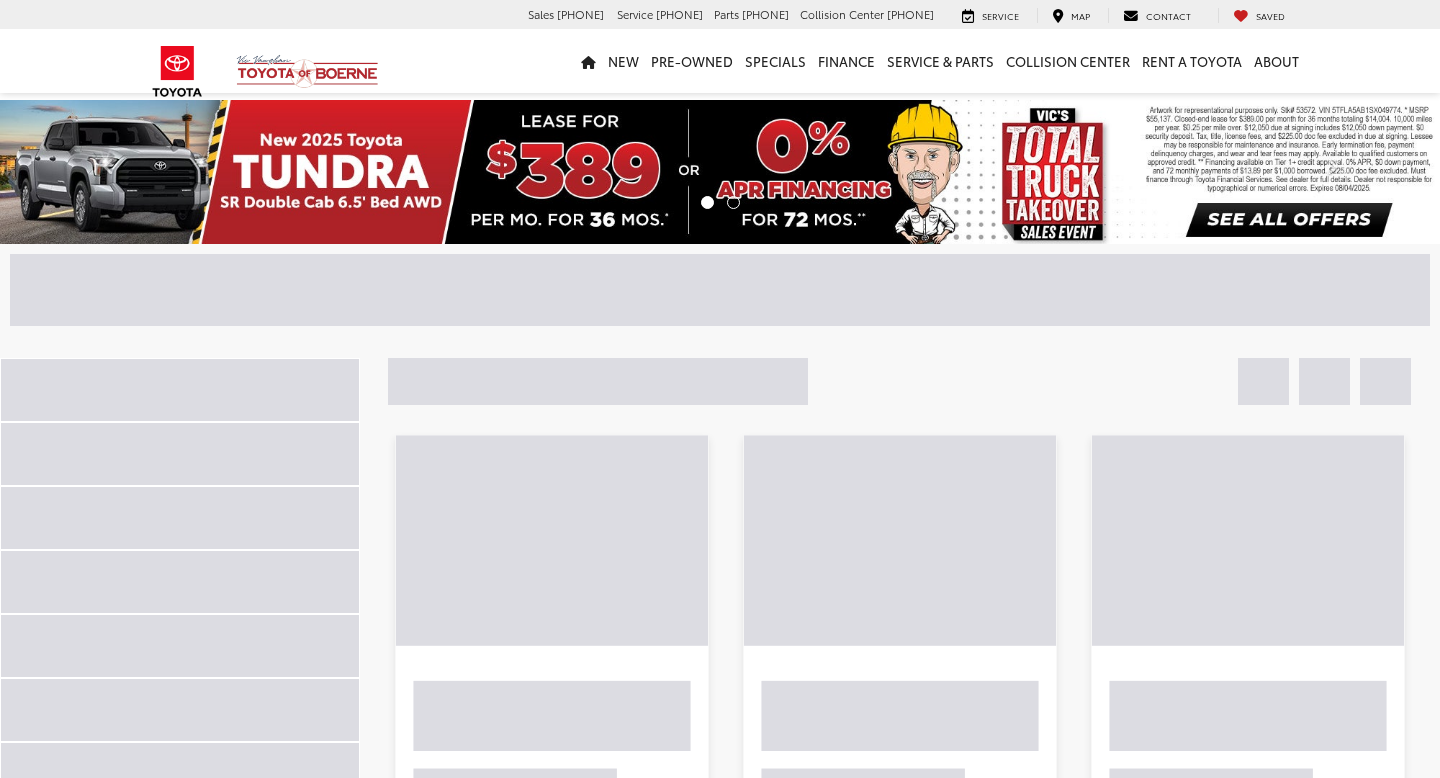scroll, scrollTop: 0, scrollLeft: 0, axis: both 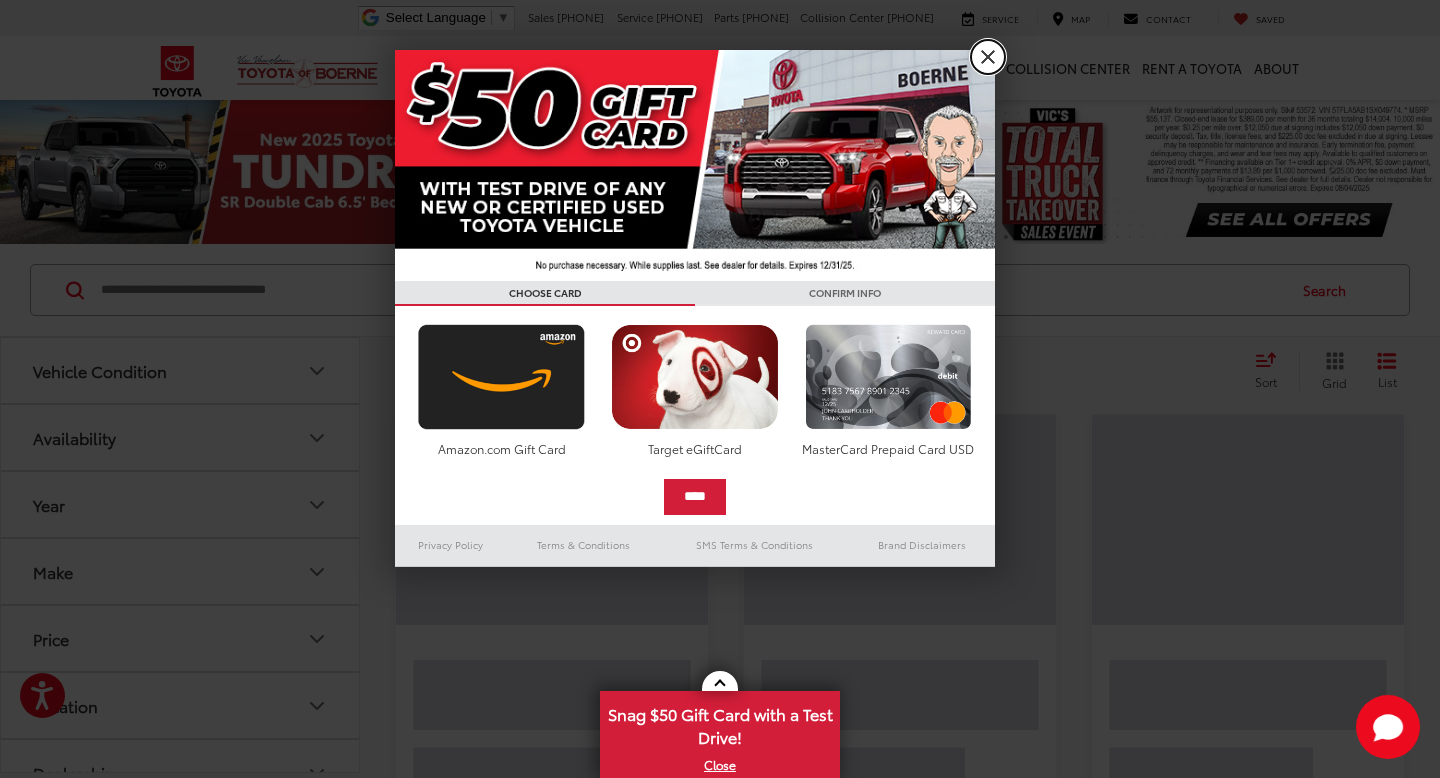 click on "X" at bounding box center (988, 57) 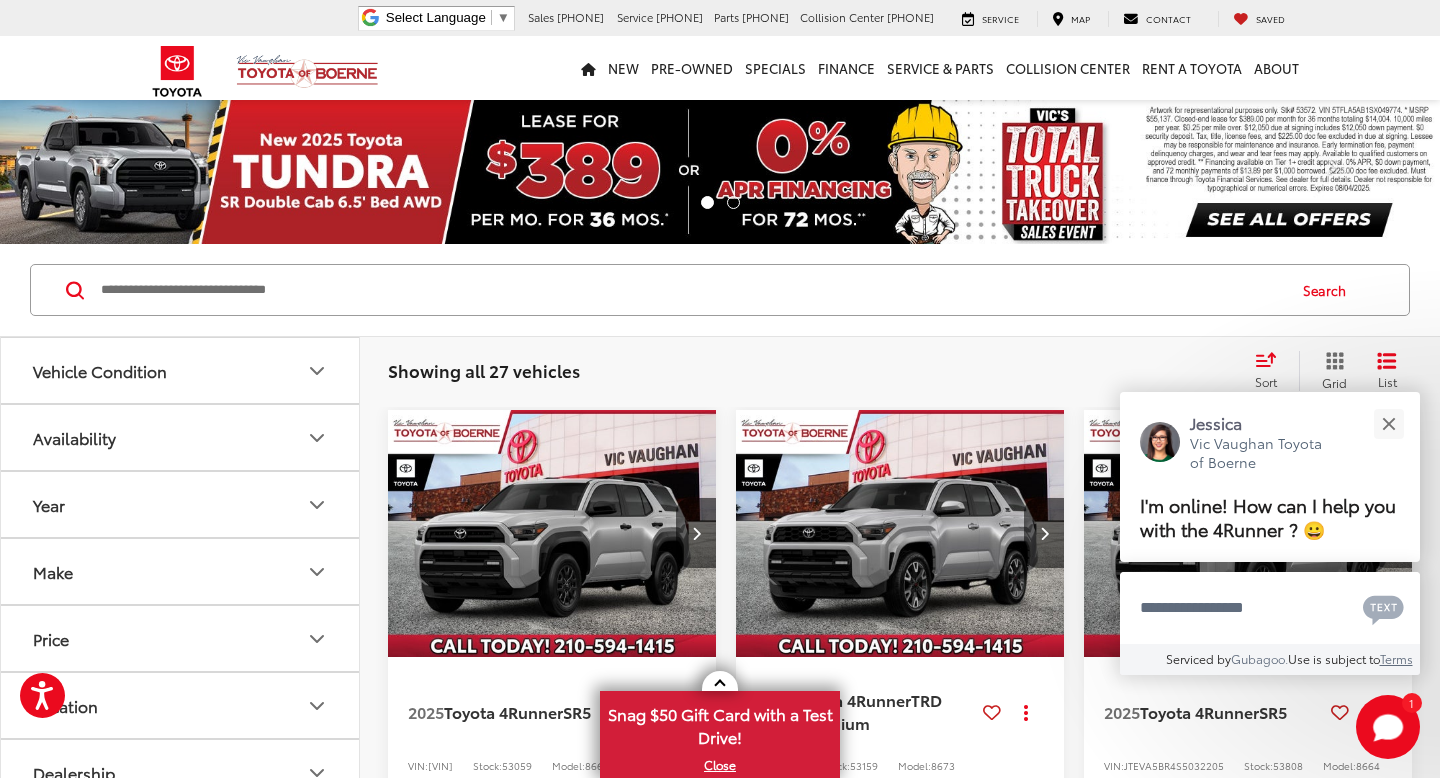 scroll, scrollTop: 187, scrollLeft: 0, axis: vertical 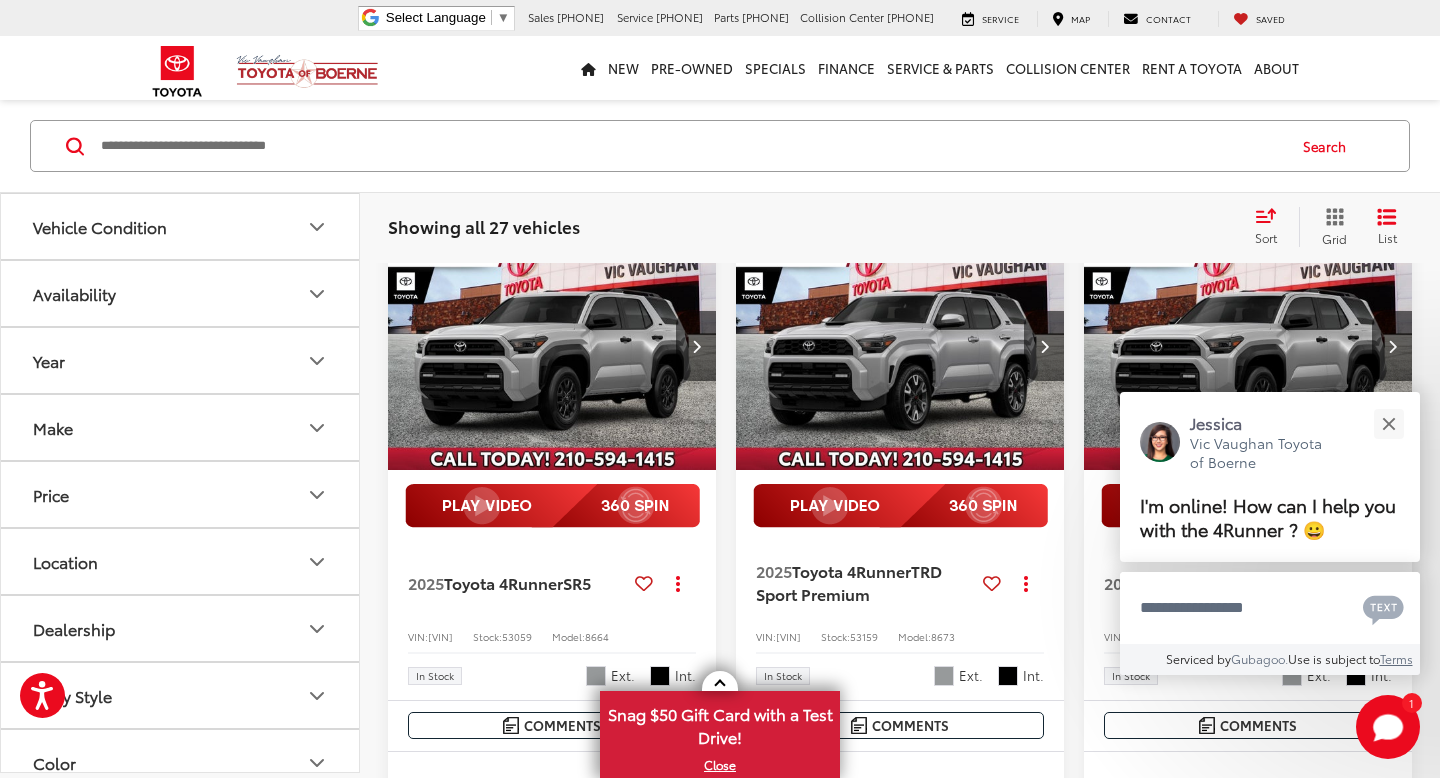 click on "Vehicle Condition" 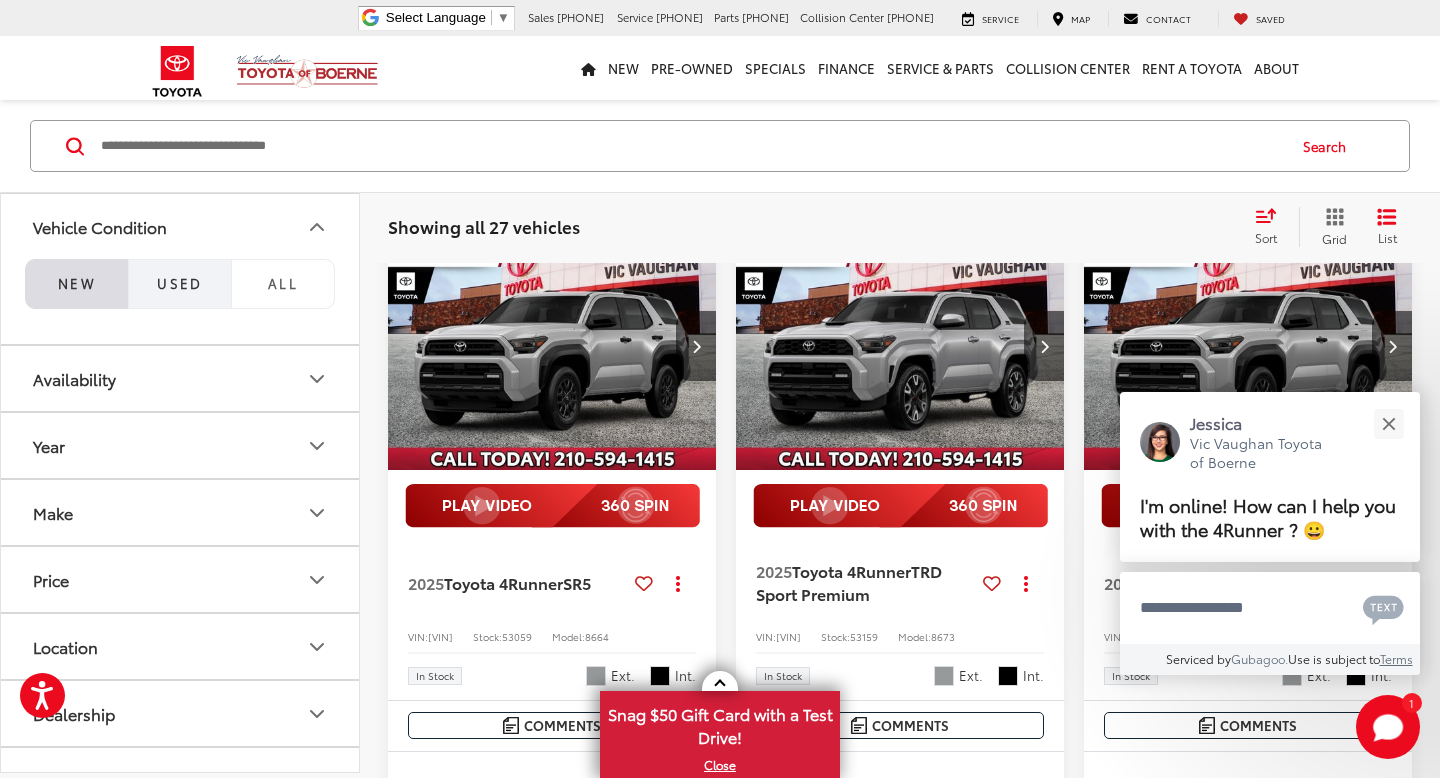 click on "Used" at bounding box center (180, 283) 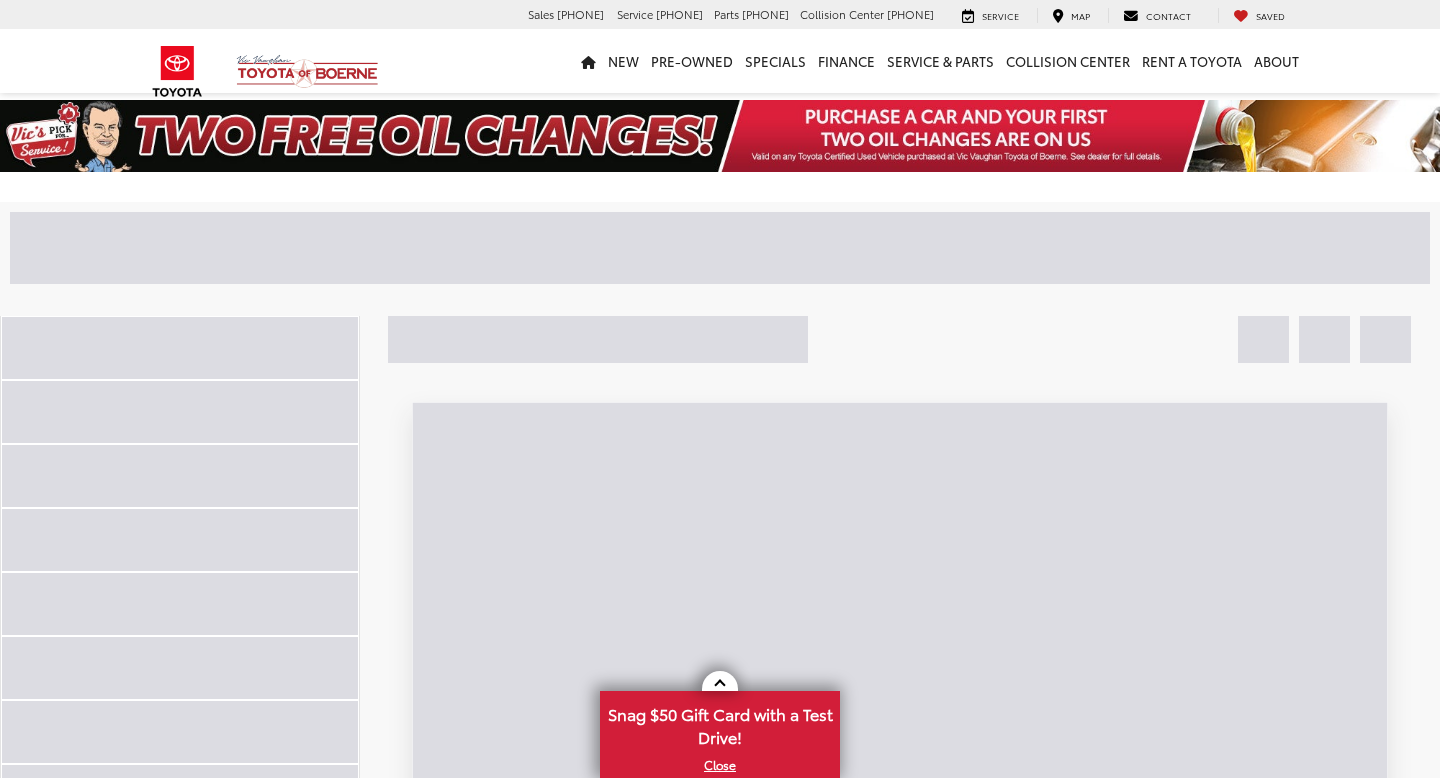 scroll, scrollTop: 0, scrollLeft: 0, axis: both 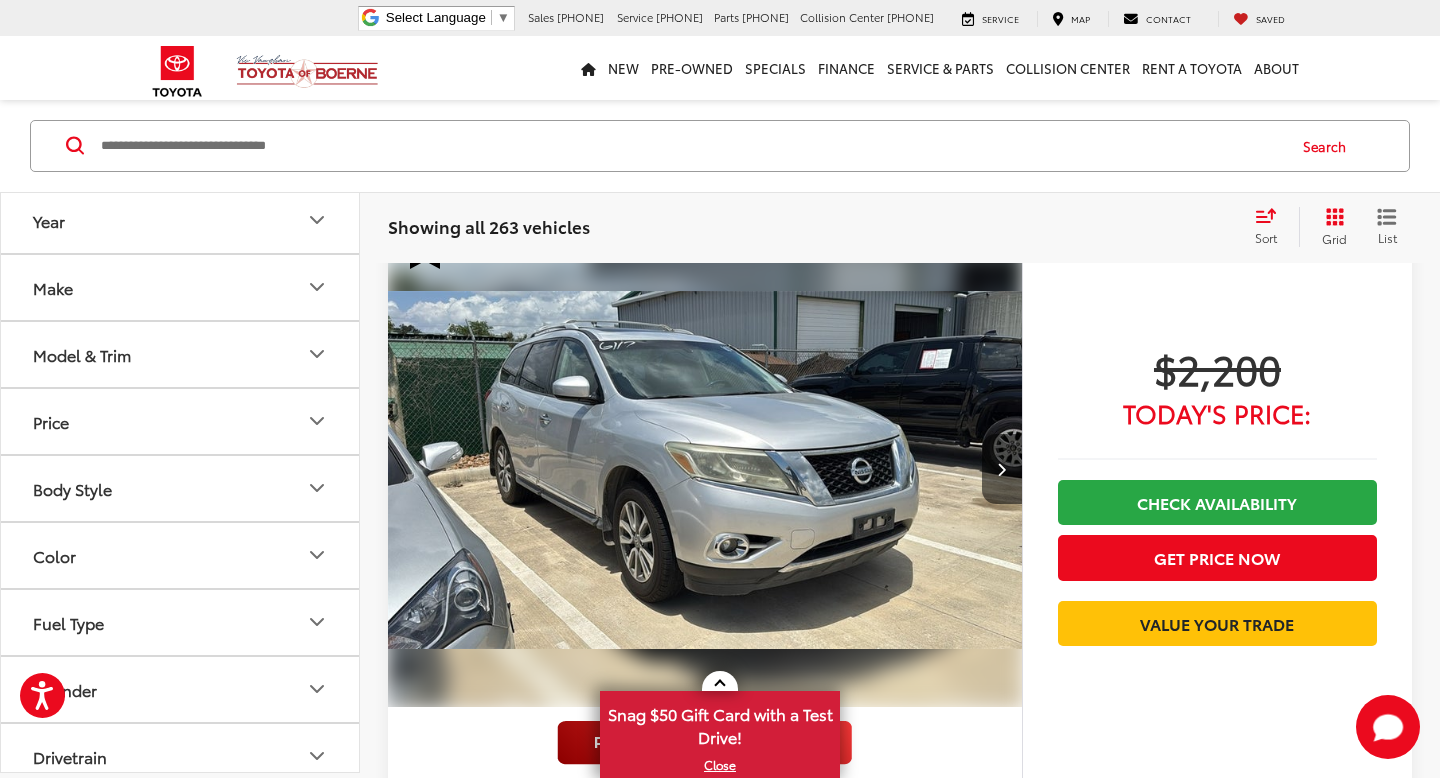 click on "Make" at bounding box center (181, 287) 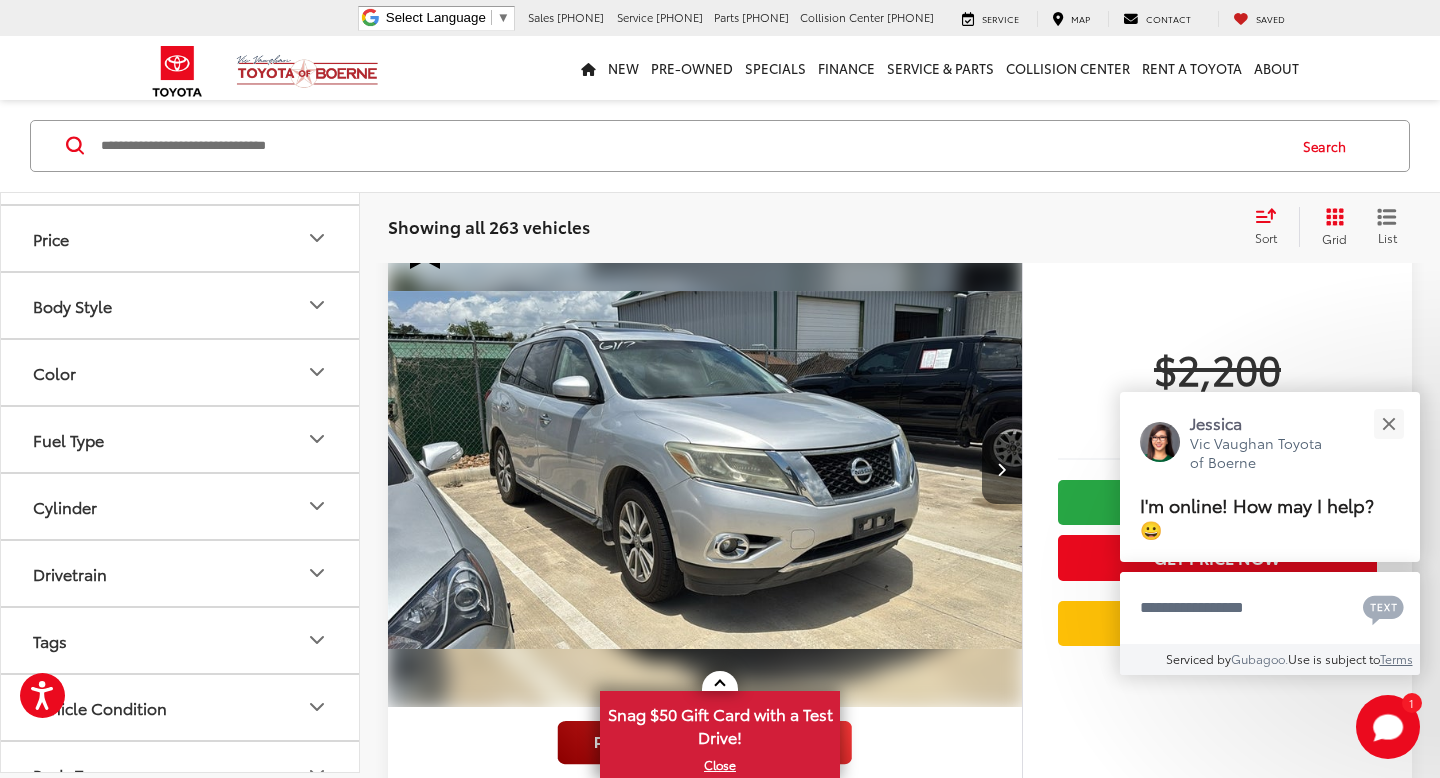 scroll, scrollTop: 682, scrollLeft: 0, axis: vertical 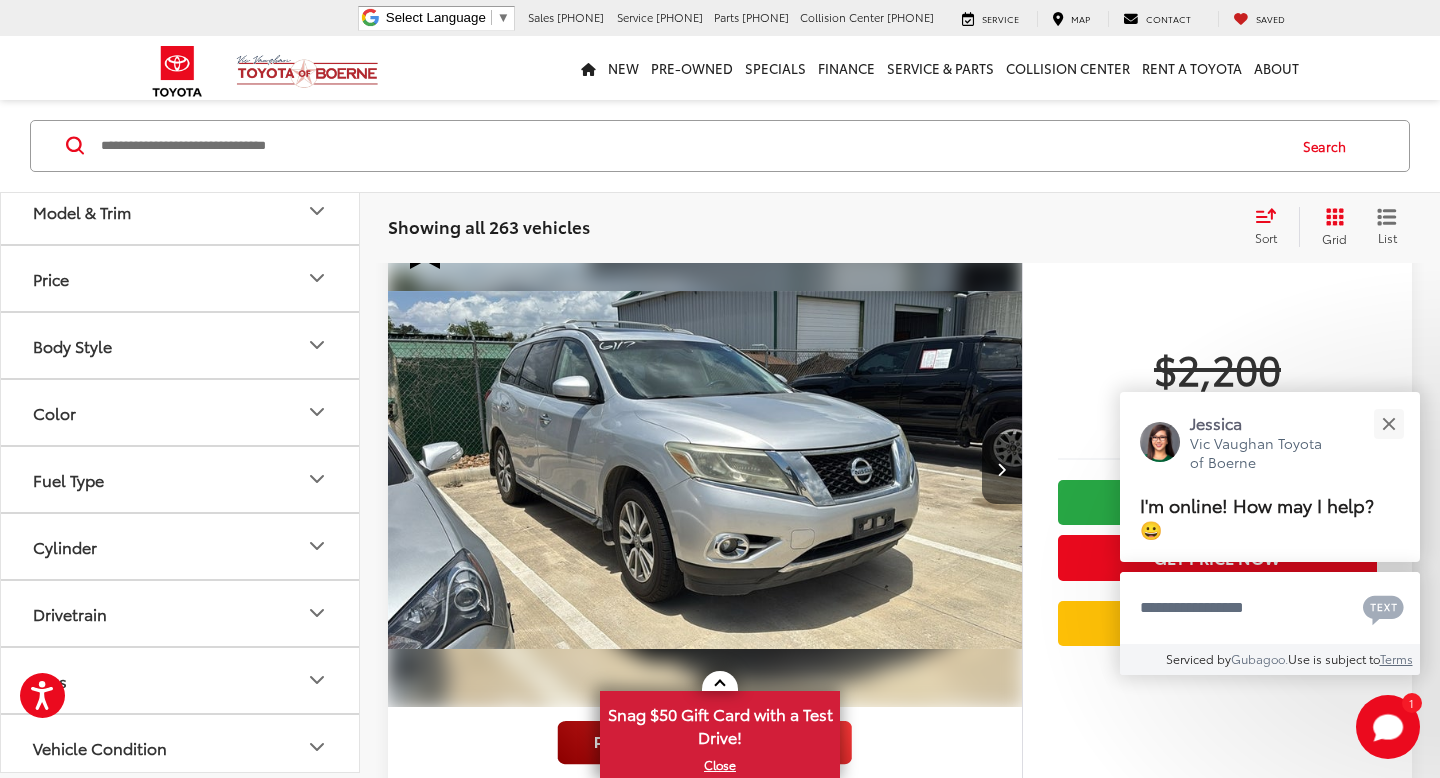 click at bounding box center (90, 110) 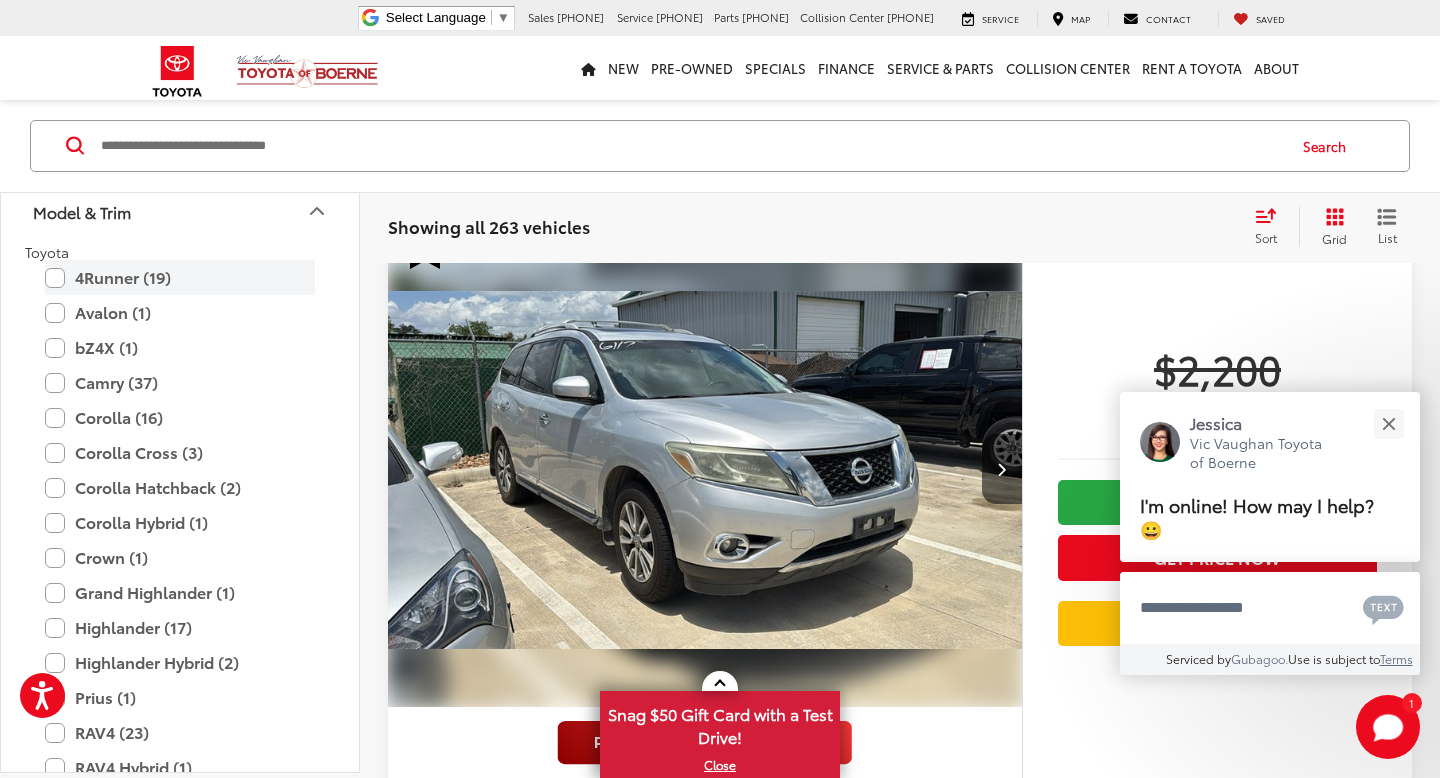 click on "4Runner (19)" at bounding box center (180, 277) 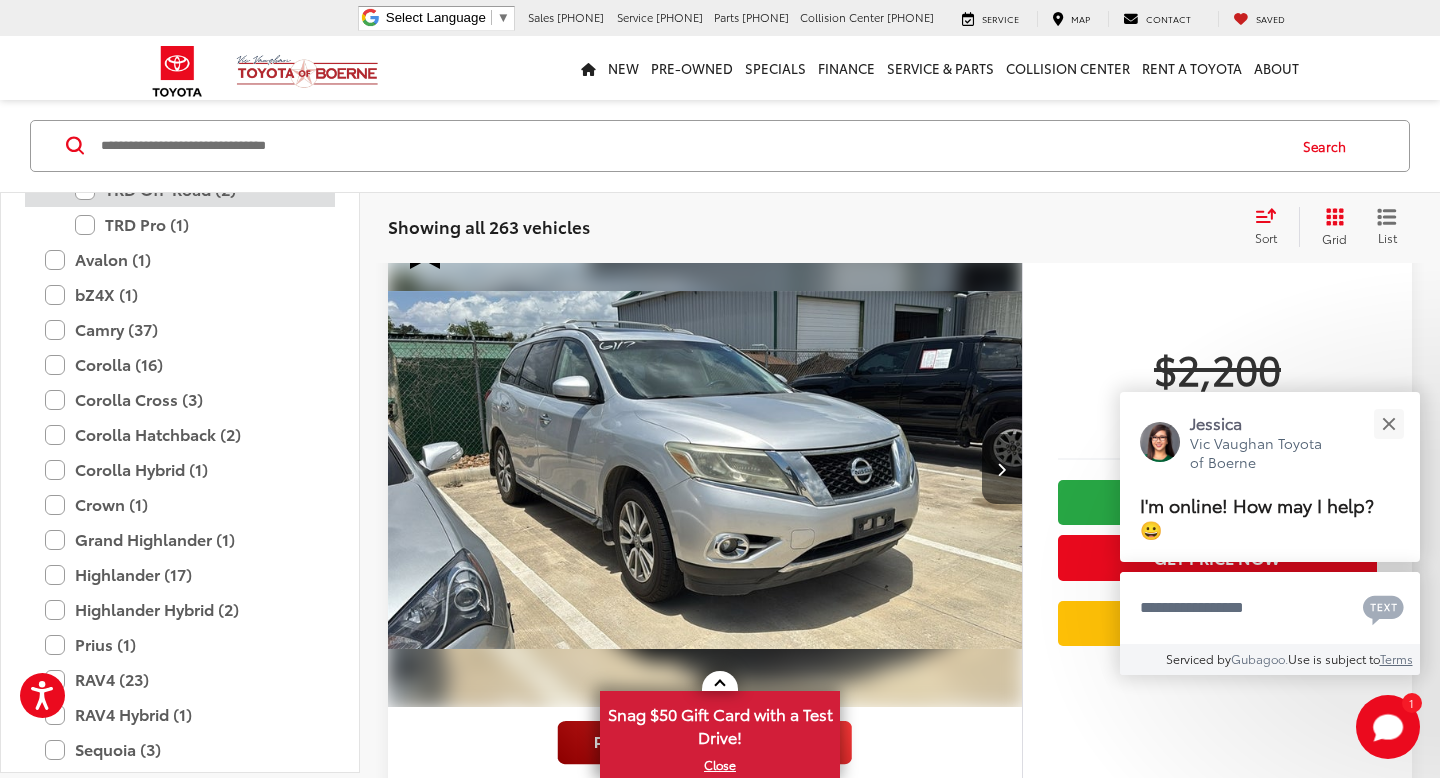 scroll, scrollTop: 1086, scrollLeft: 0, axis: vertical 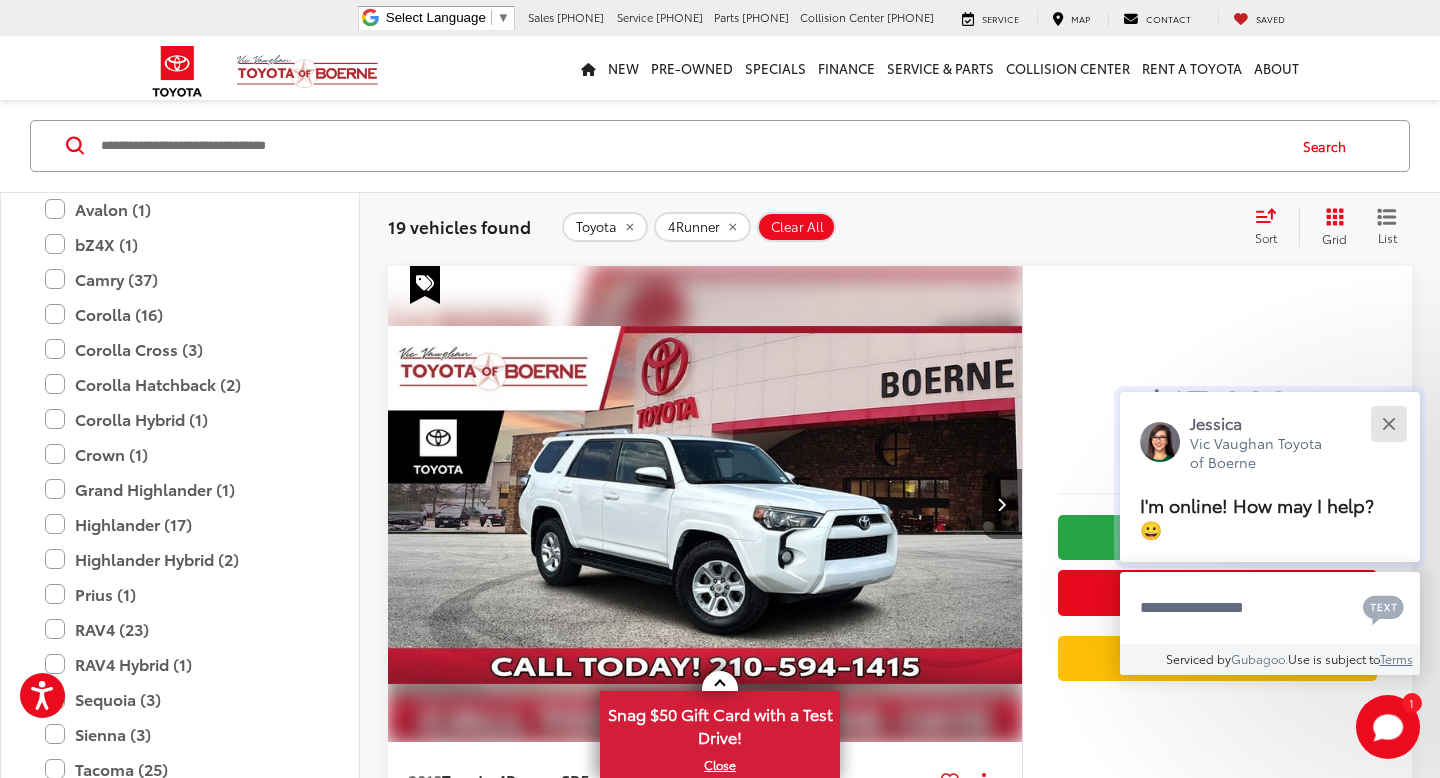 click at bounding box center [1388, 423] 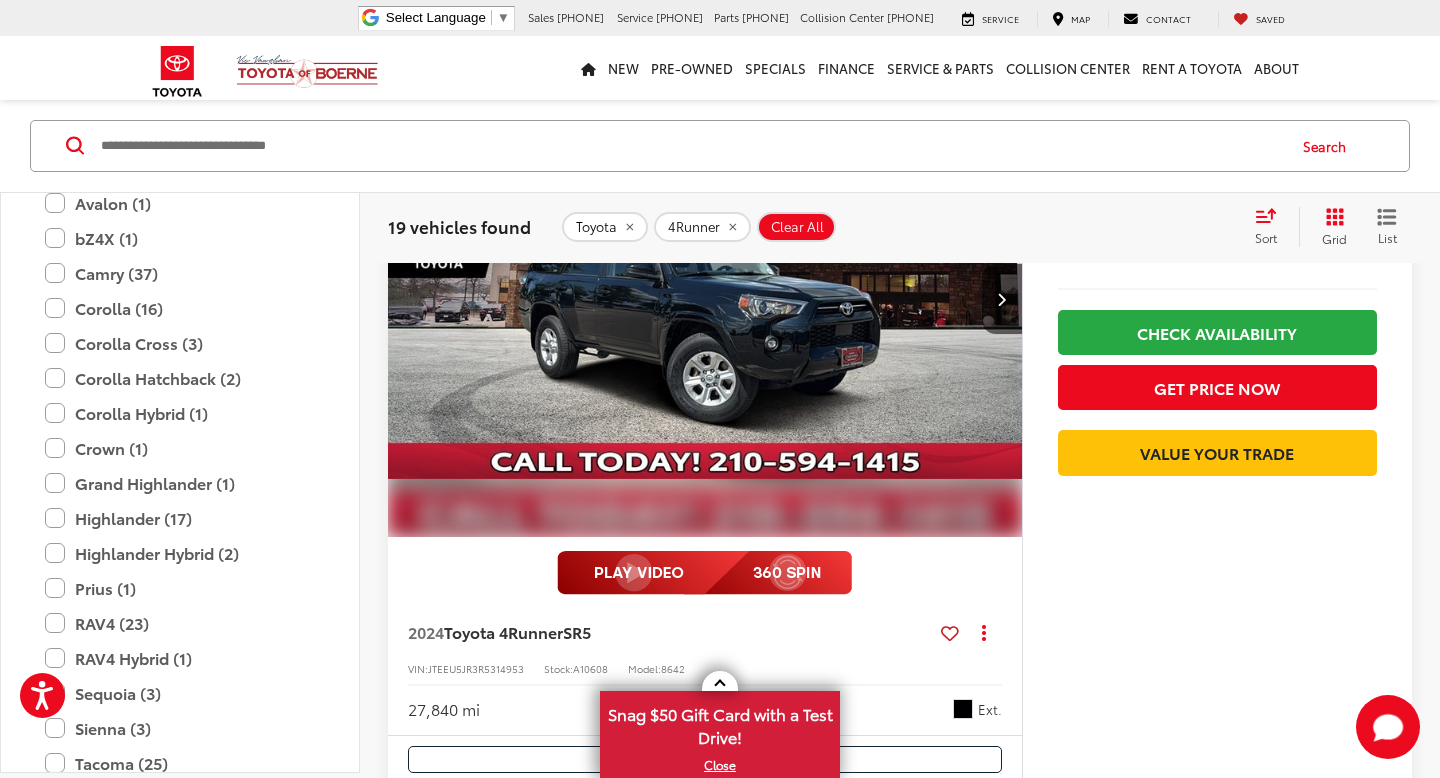 scroll, scrollTop: 6210, scrollLeft: 0, axis: vertical 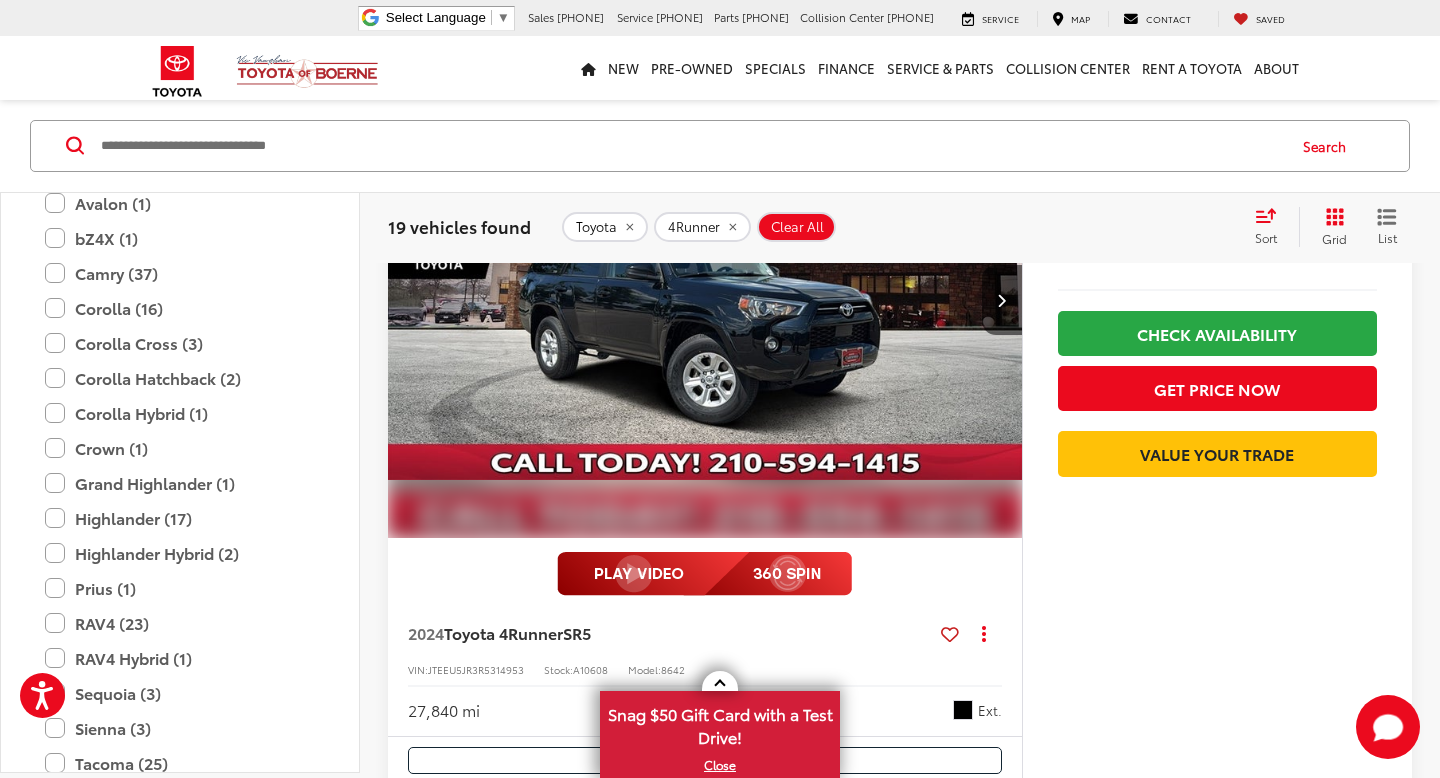 click at bounding box center (705, 574) 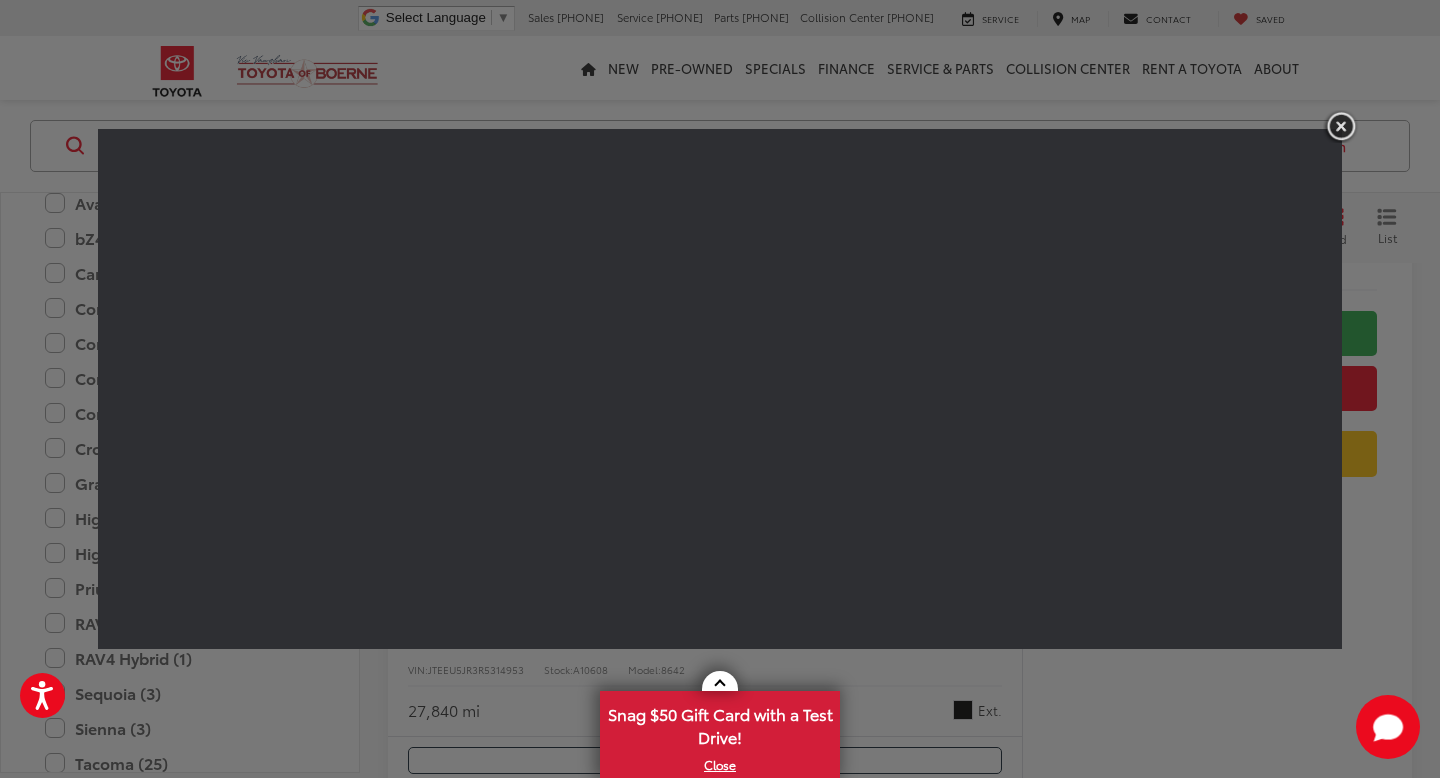 click at bounding box center [1341, 126] 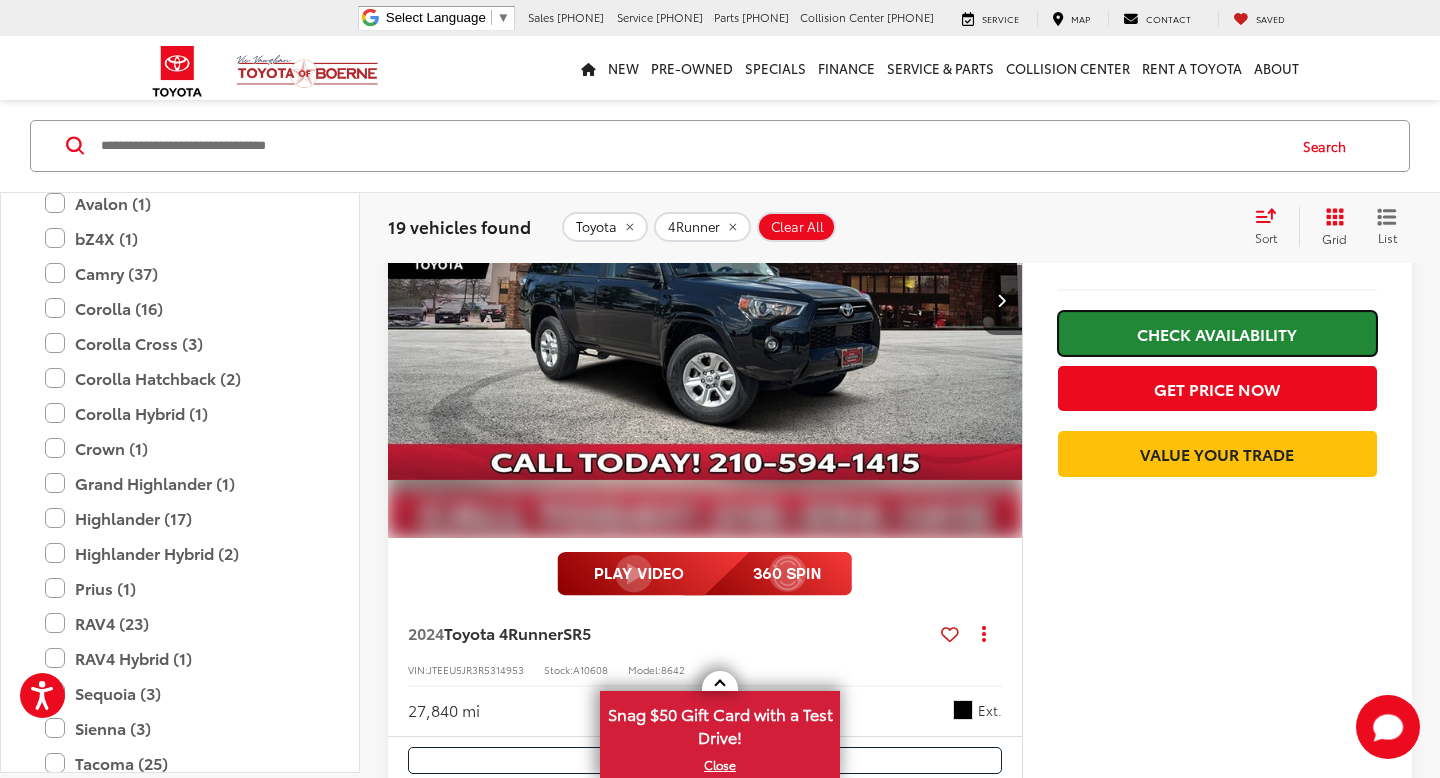 click on "Check Availability" at bounding box center (1217, 333) 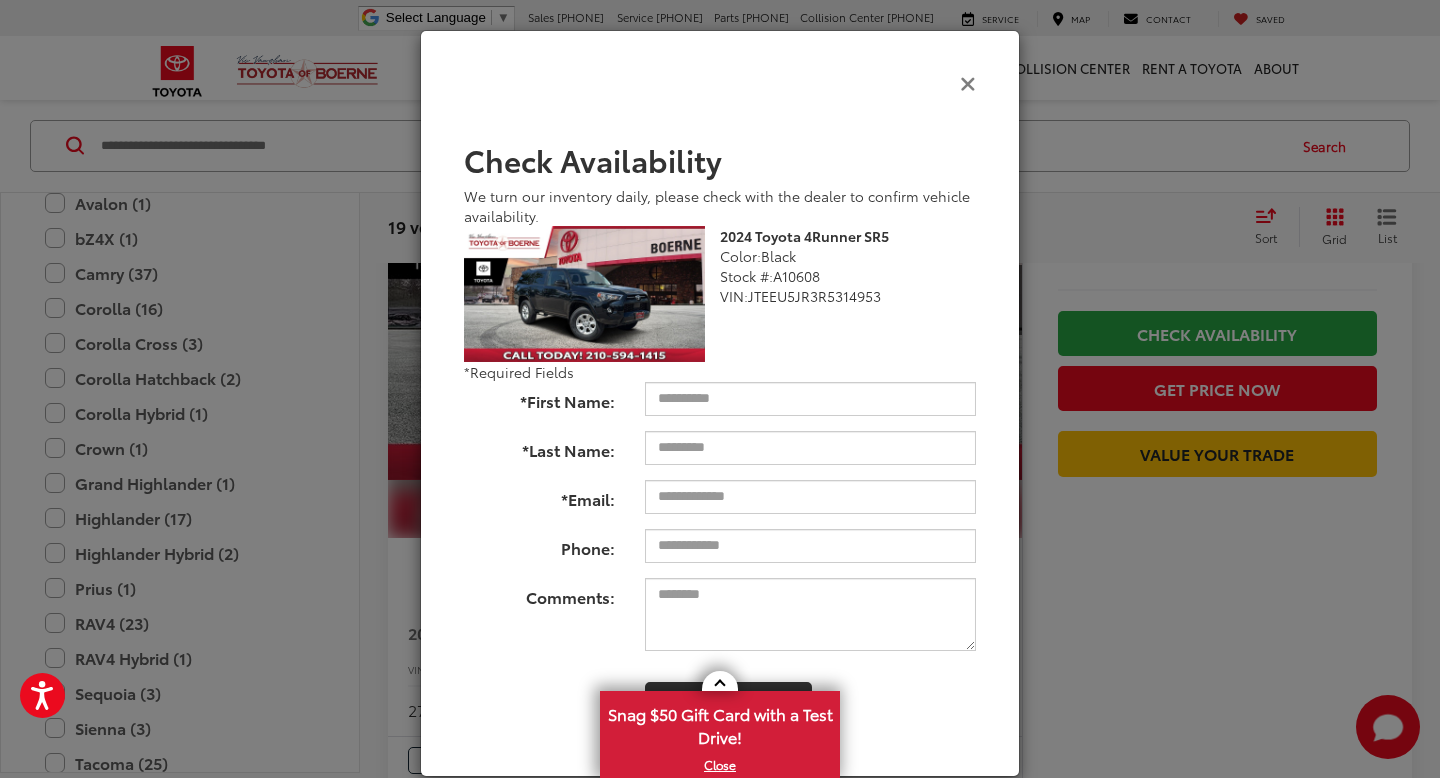 click at bounding box center [968, 82] 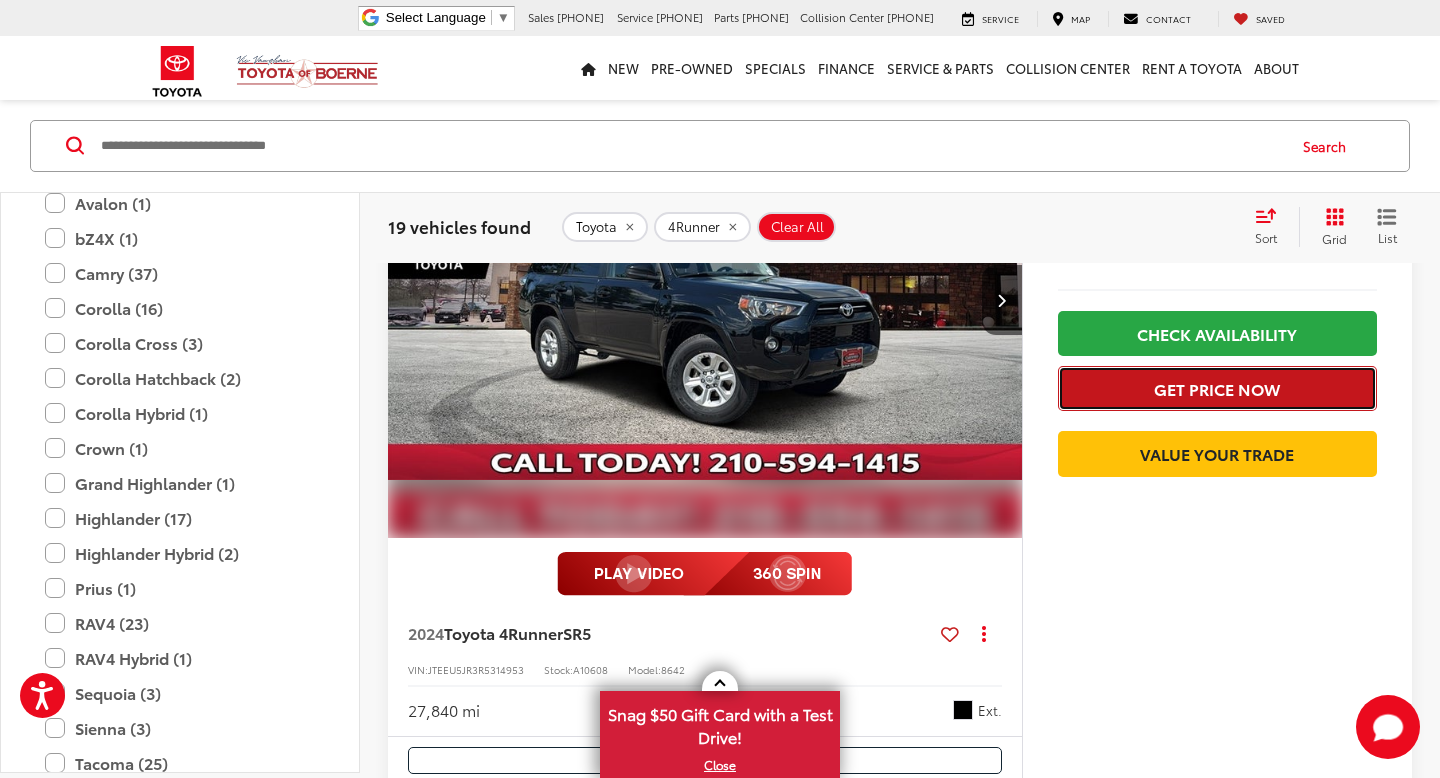 click on "Get Price Now" at bounding box center (1217, 388) 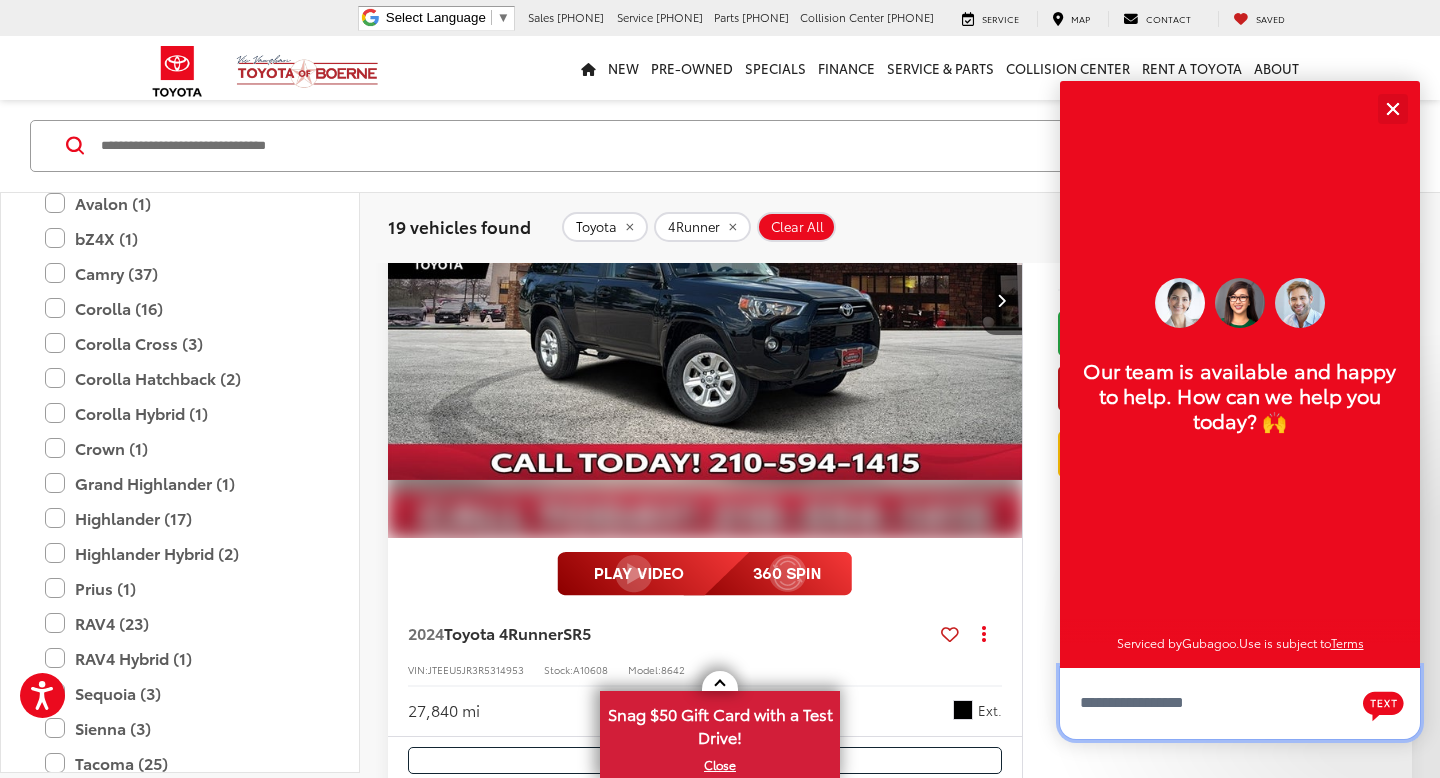 scroll, scrollTop: 24, scrollLeft: 0, axis: vertical 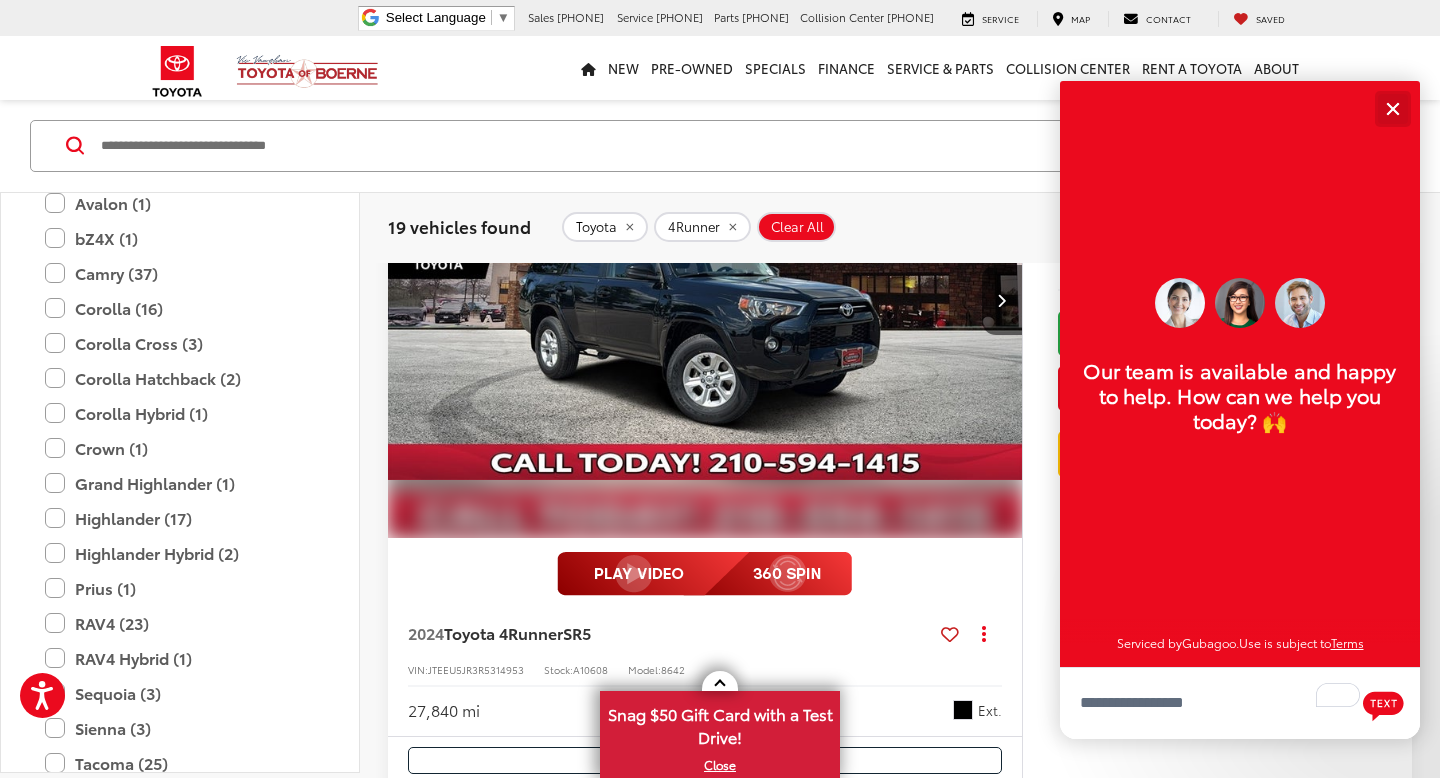 click at bounding box center [1392, 108] 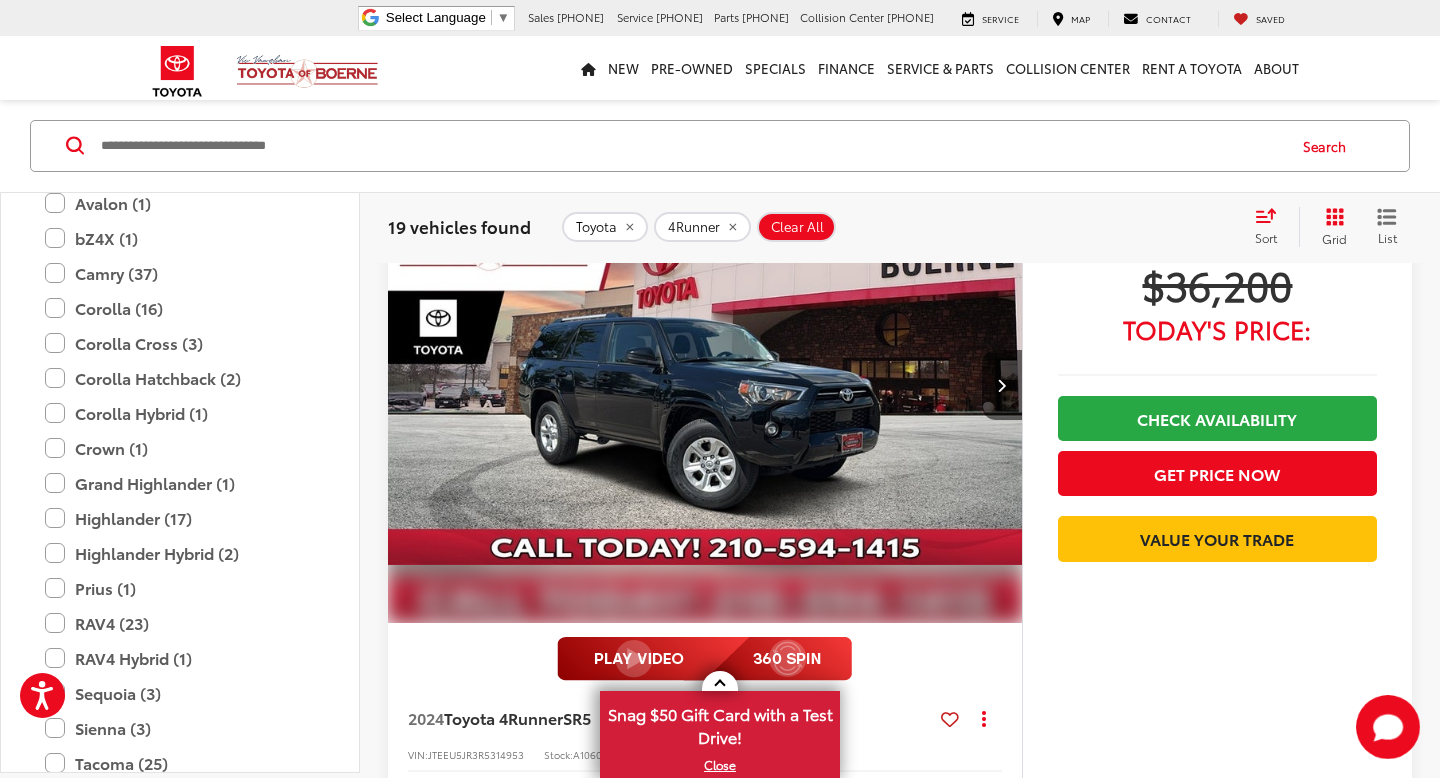 scroll, scrollTop: 6119, scrollLeft: 0, axis: vertical 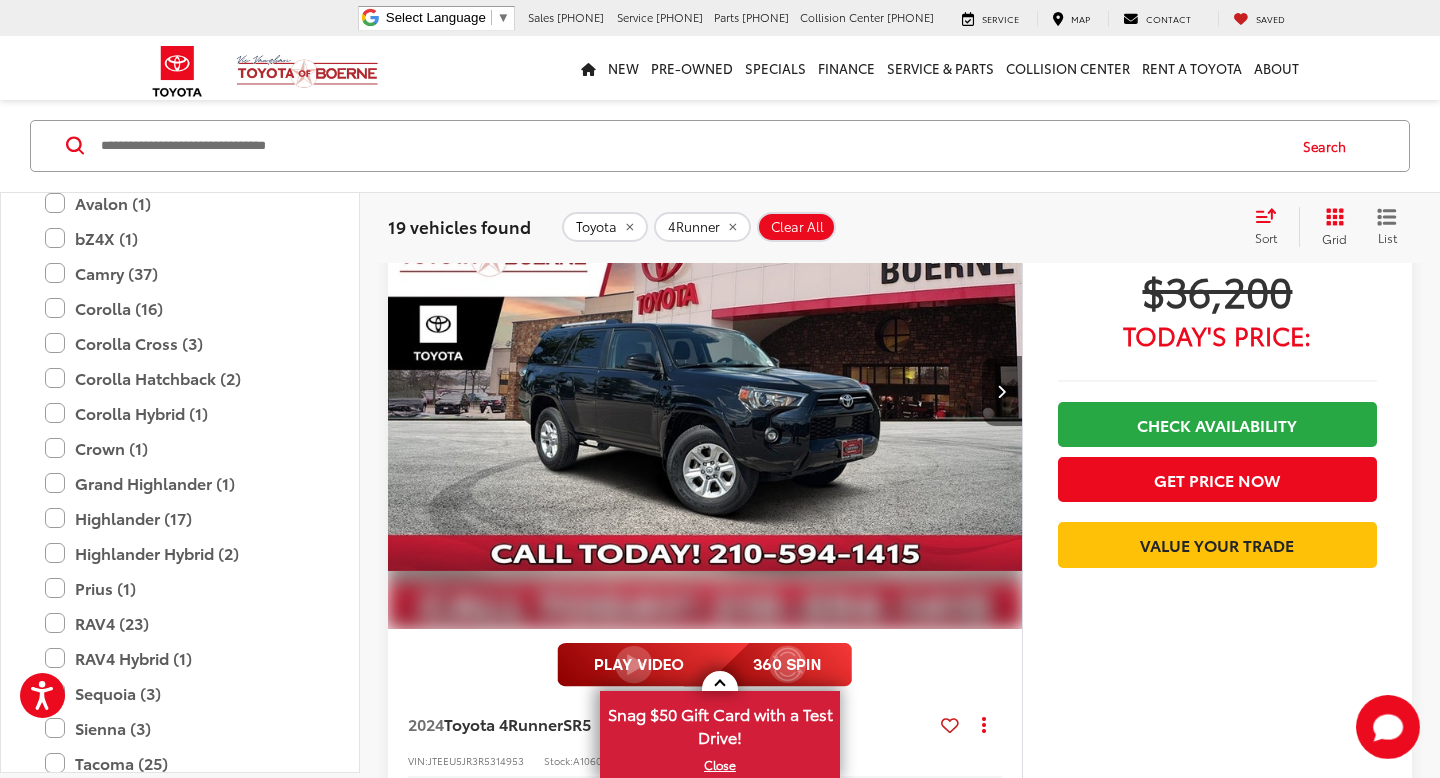 click at bounding box center (1001, 391) 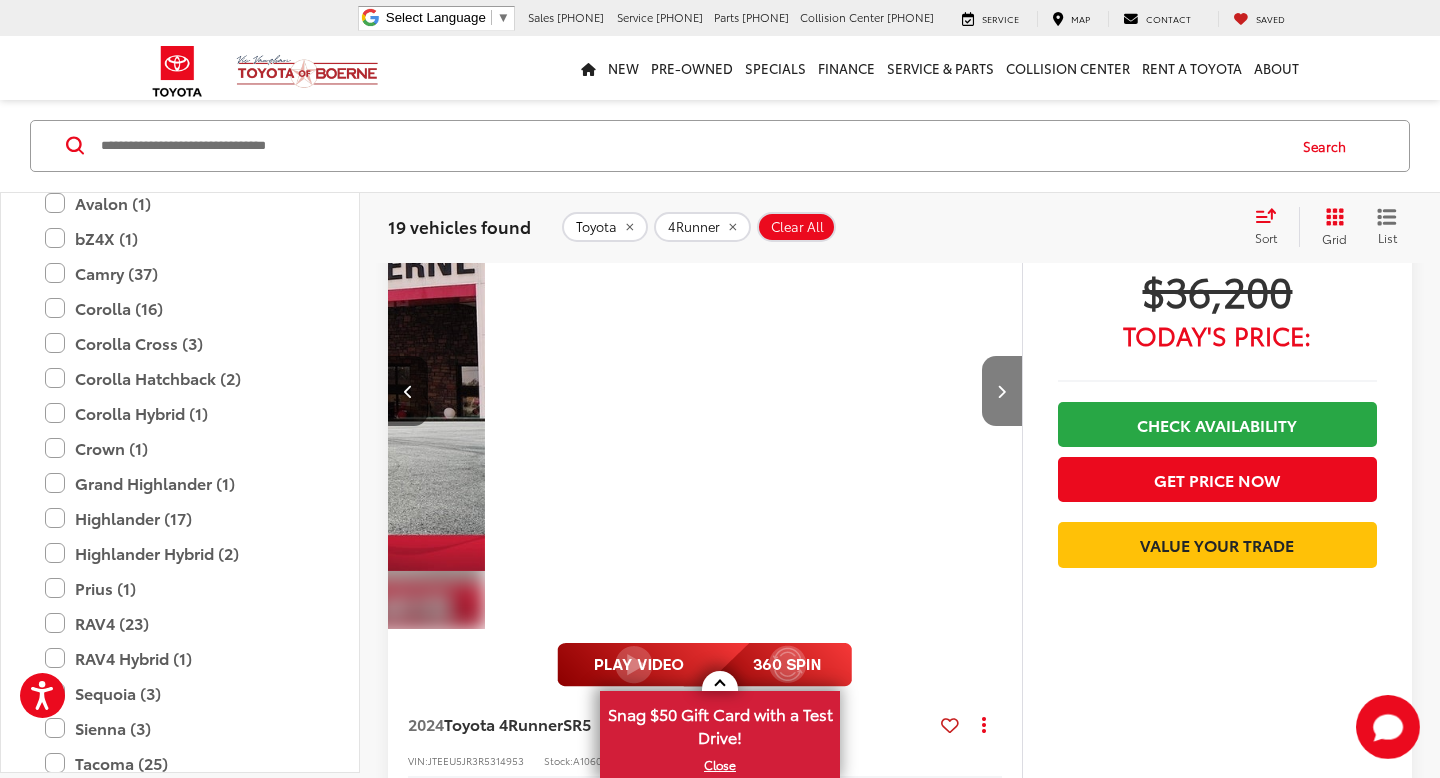 scroll, scrollTop: 0, scrollLeft: 637, axis: horizontal 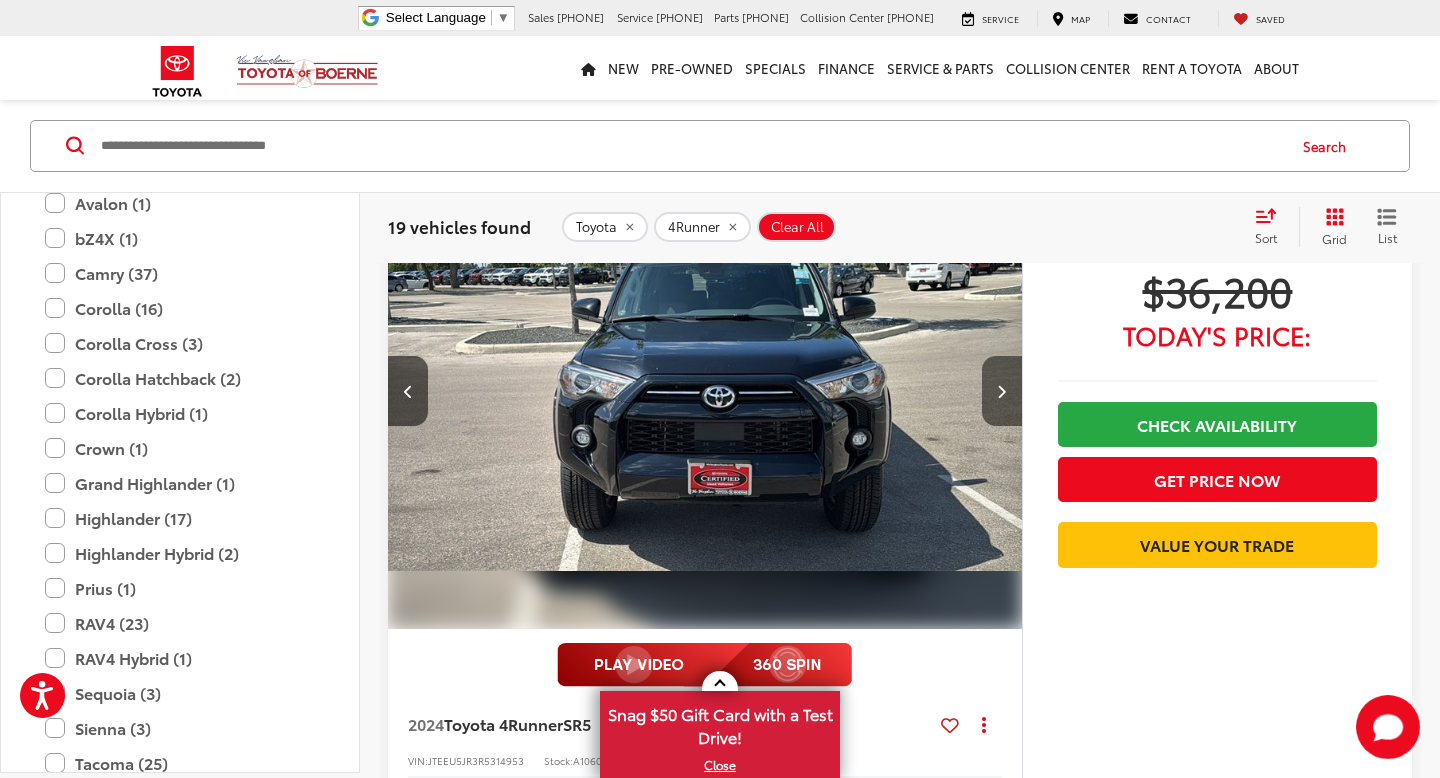 click at bounding box center [1001, 391] 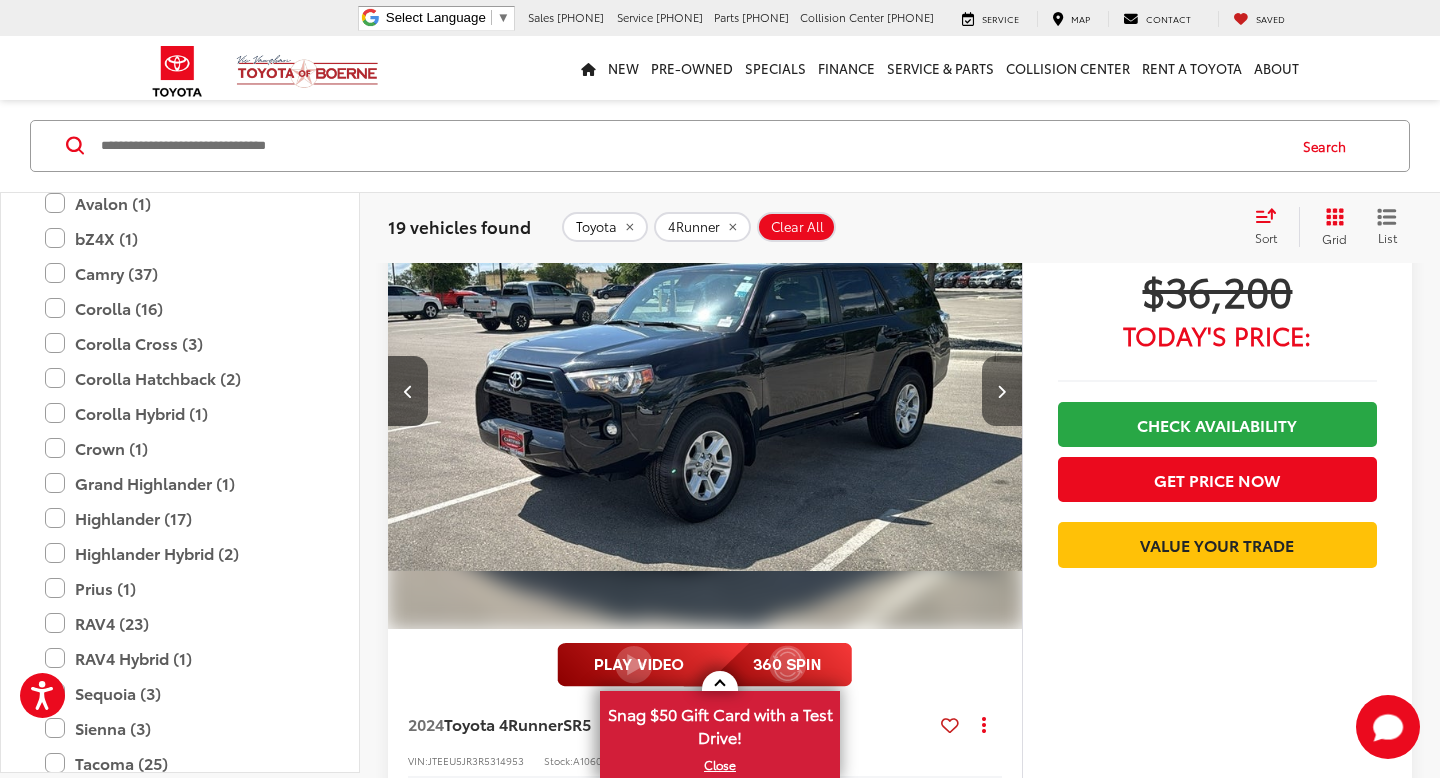 click at bounding box center [1001, 391] 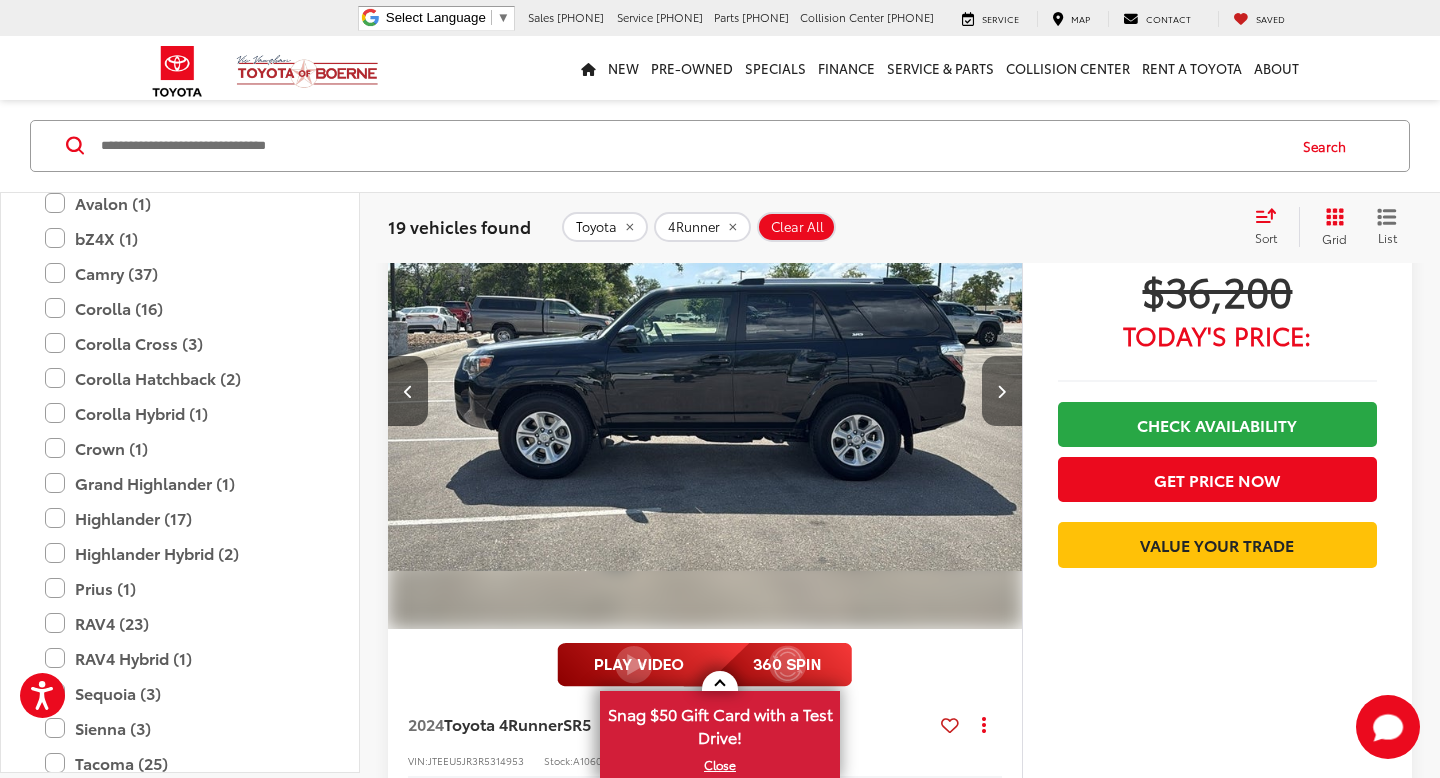 click at bounding box center (1001, 391) 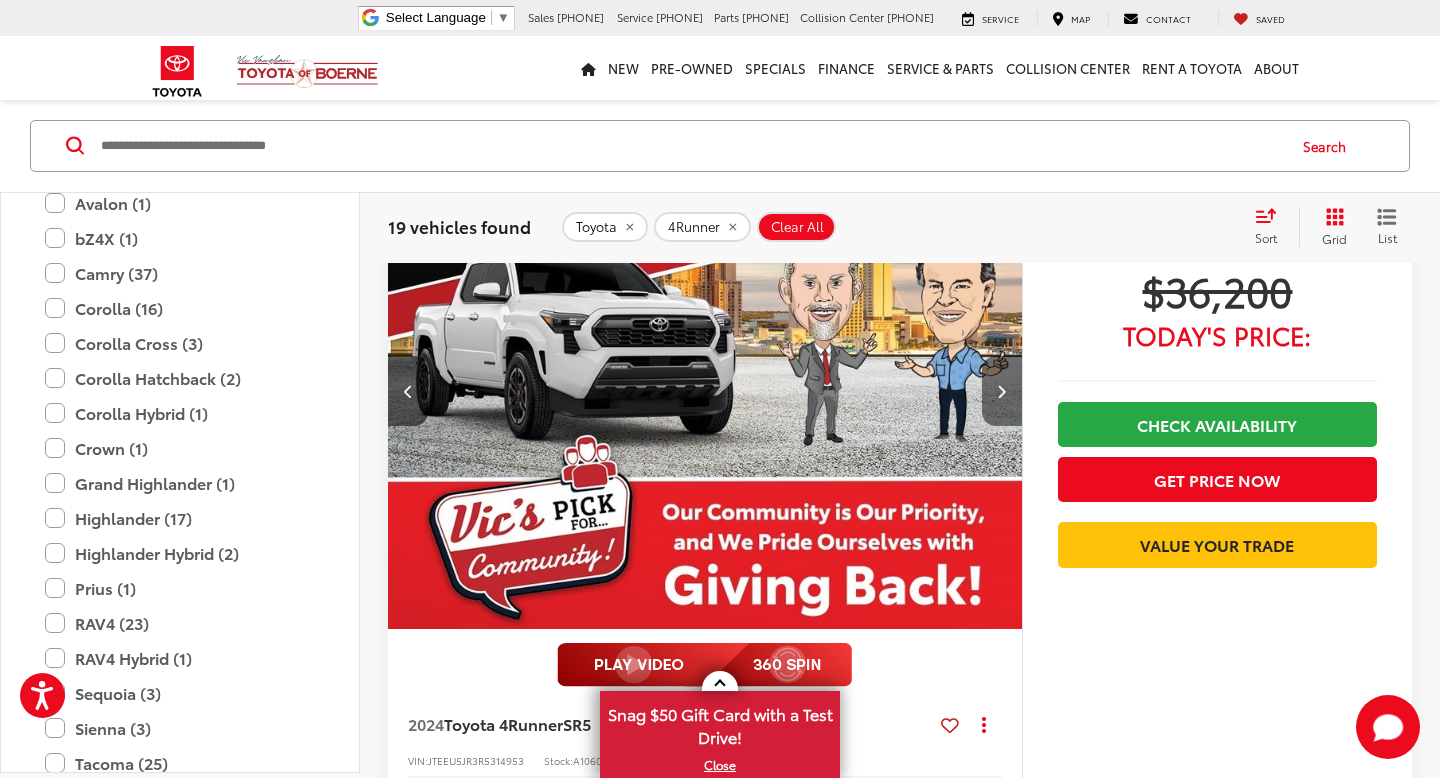 click at bounding box center [1001, 391] 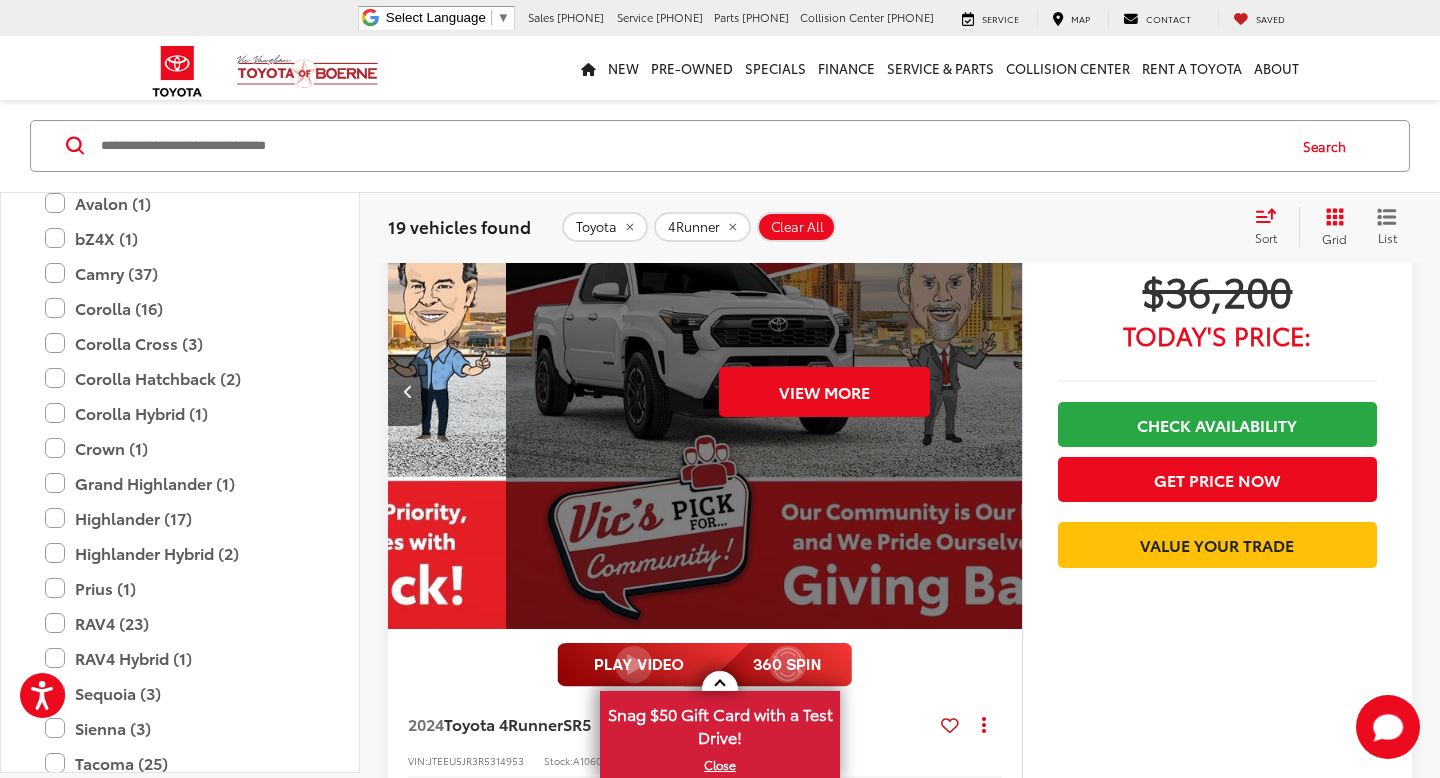 scroll, scrollTop: 0, scrollLeft: 3185, axis: horizontal 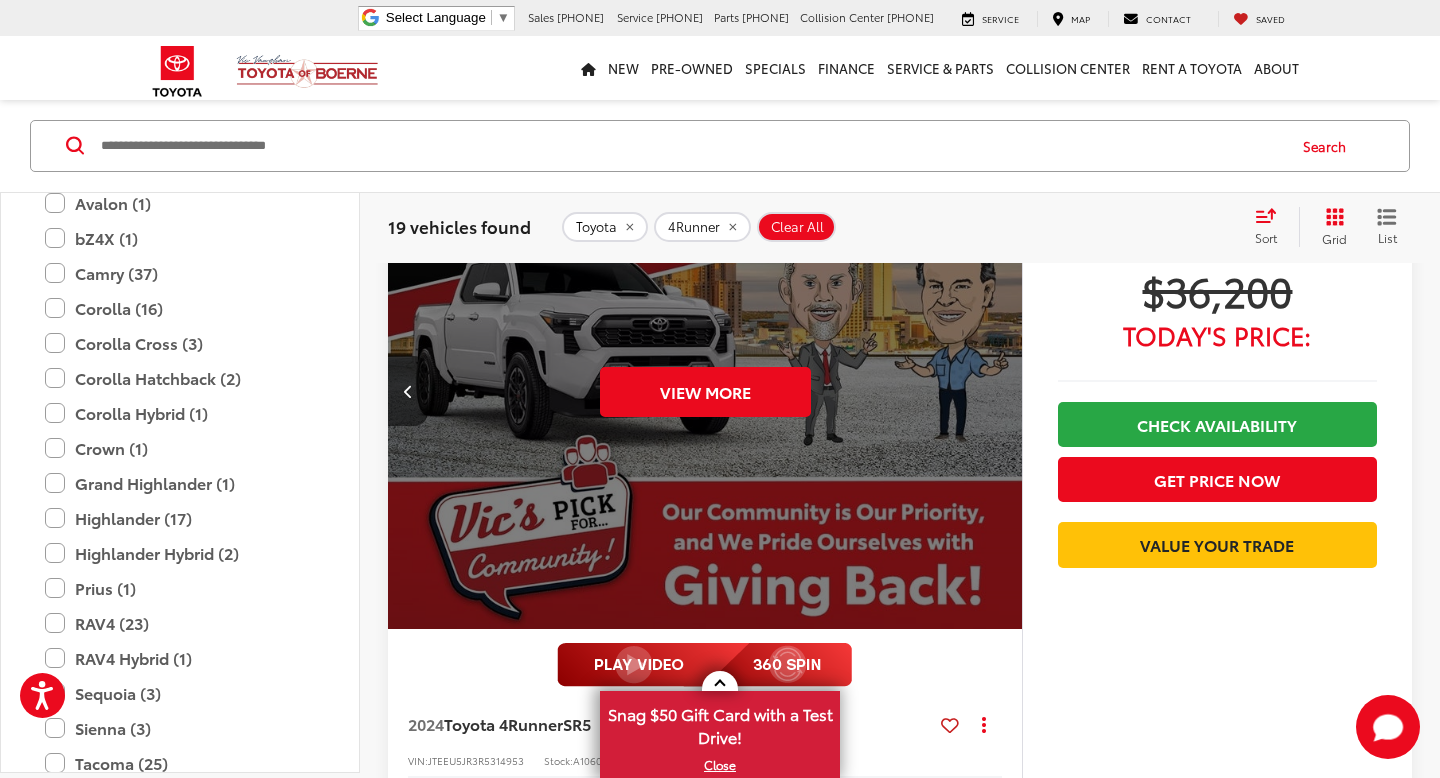 click on "View More" at bounding box center [705, 392] 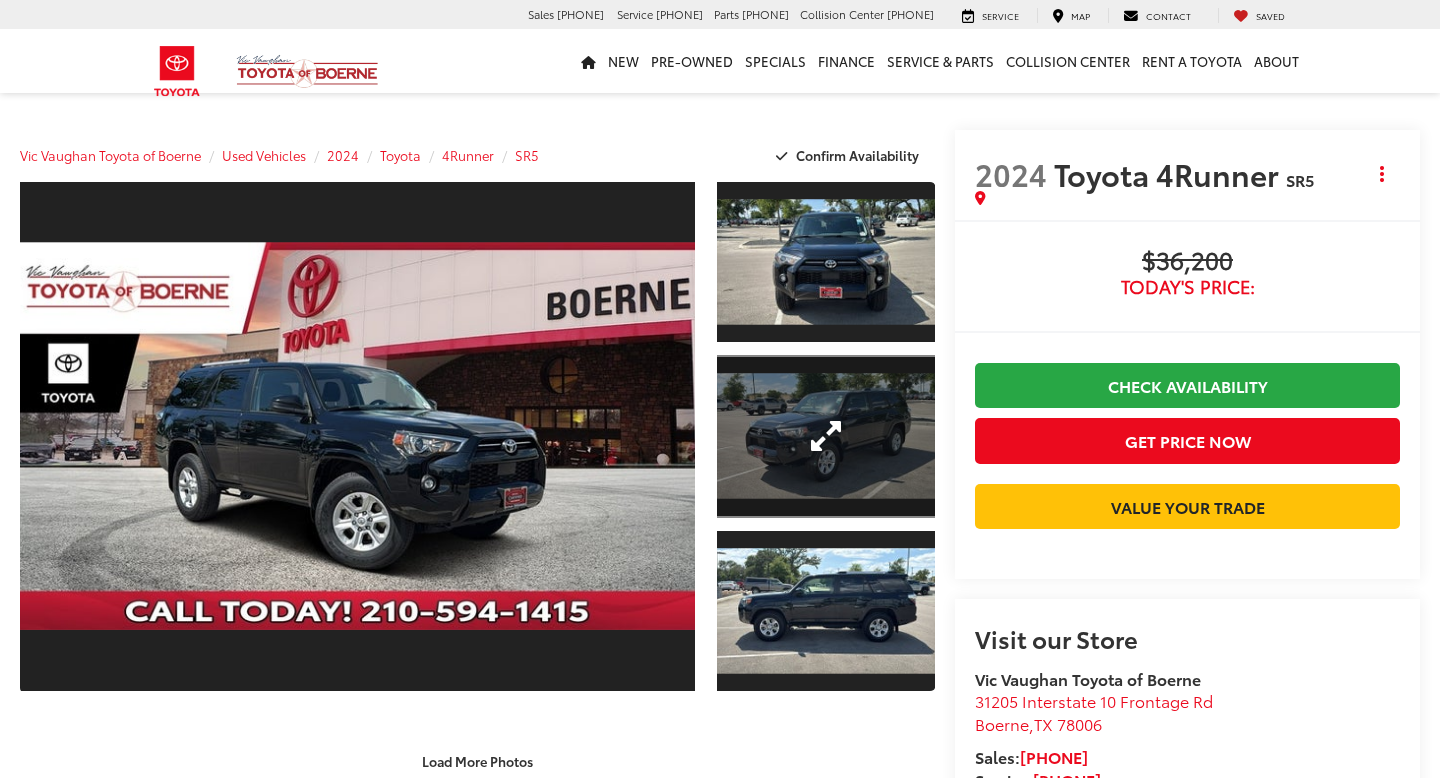 scroll, scrollTop: 0, scrollLeft: 0, axis: both 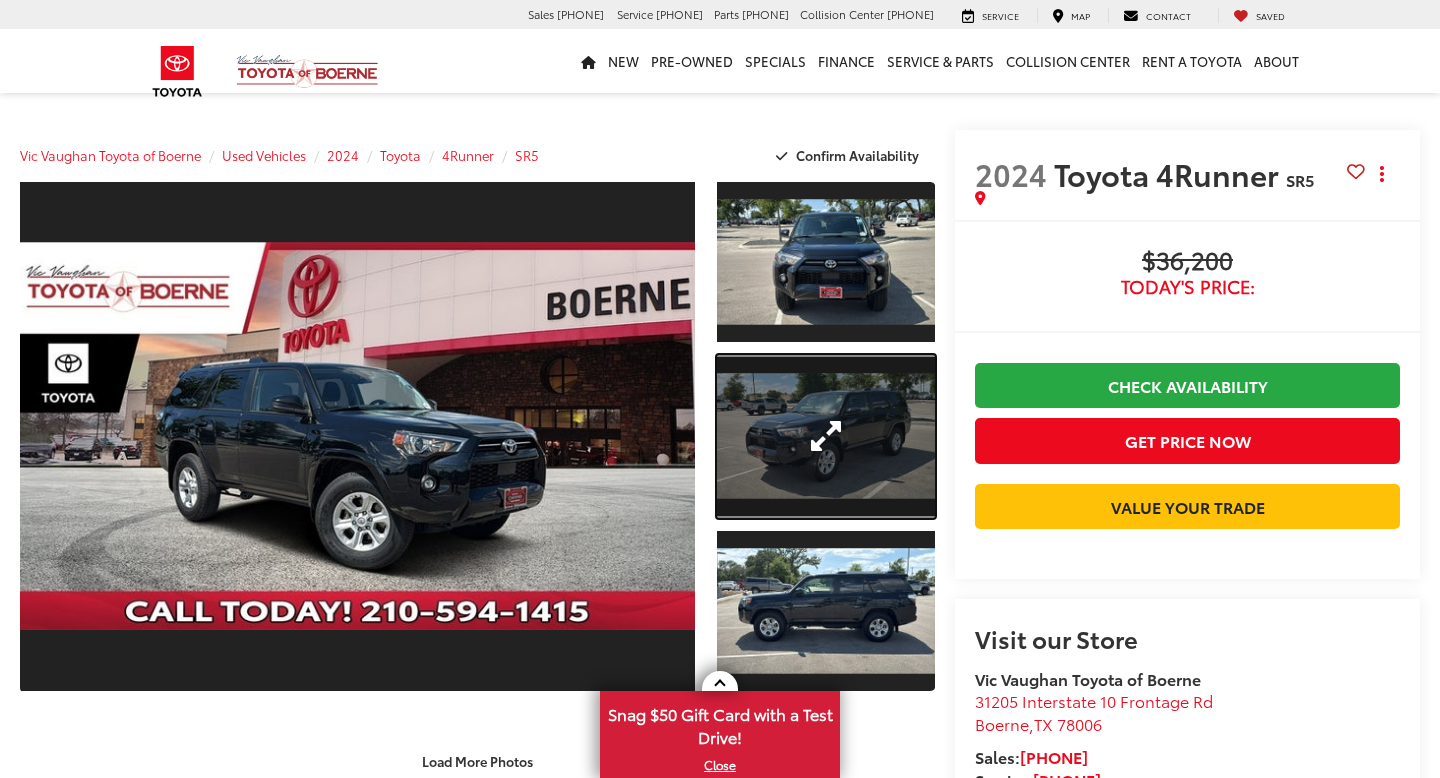 click at bounding box center [826, 437] 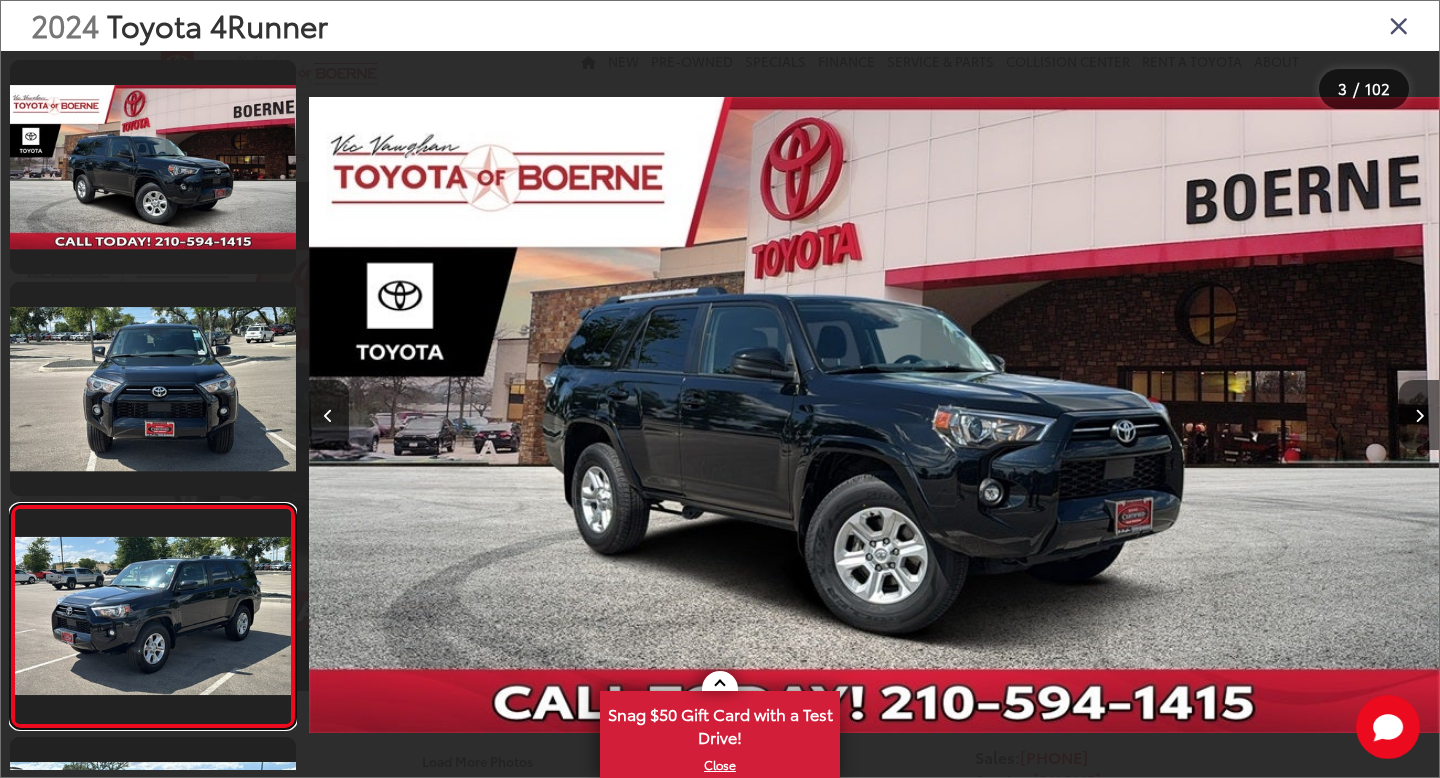 scroll, scrollTop: 0, scrollLeft: 855, axis: horizontal 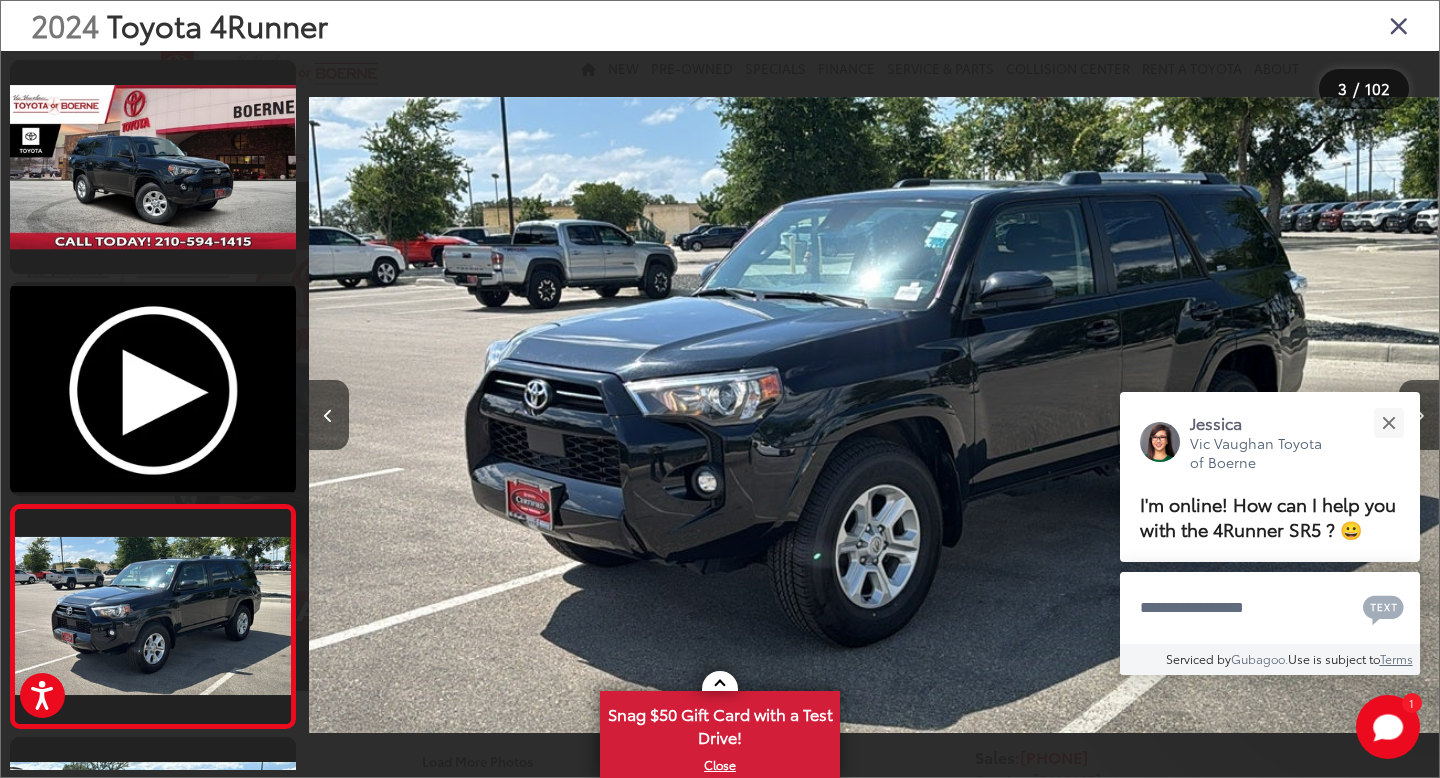 click at bounding box center [1399, 25] 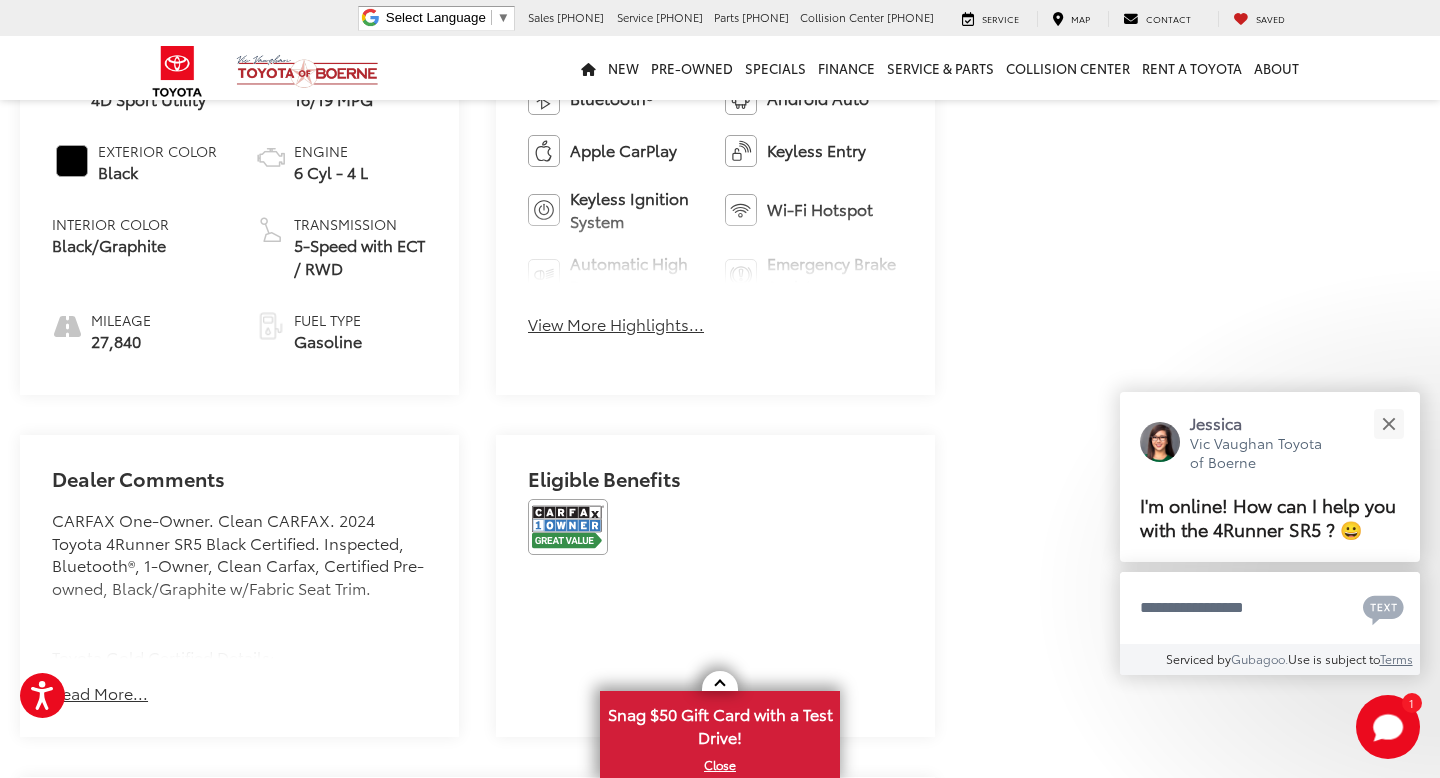 scroll, scrollTop: 909, scrollLeft: 0, axis: vertical 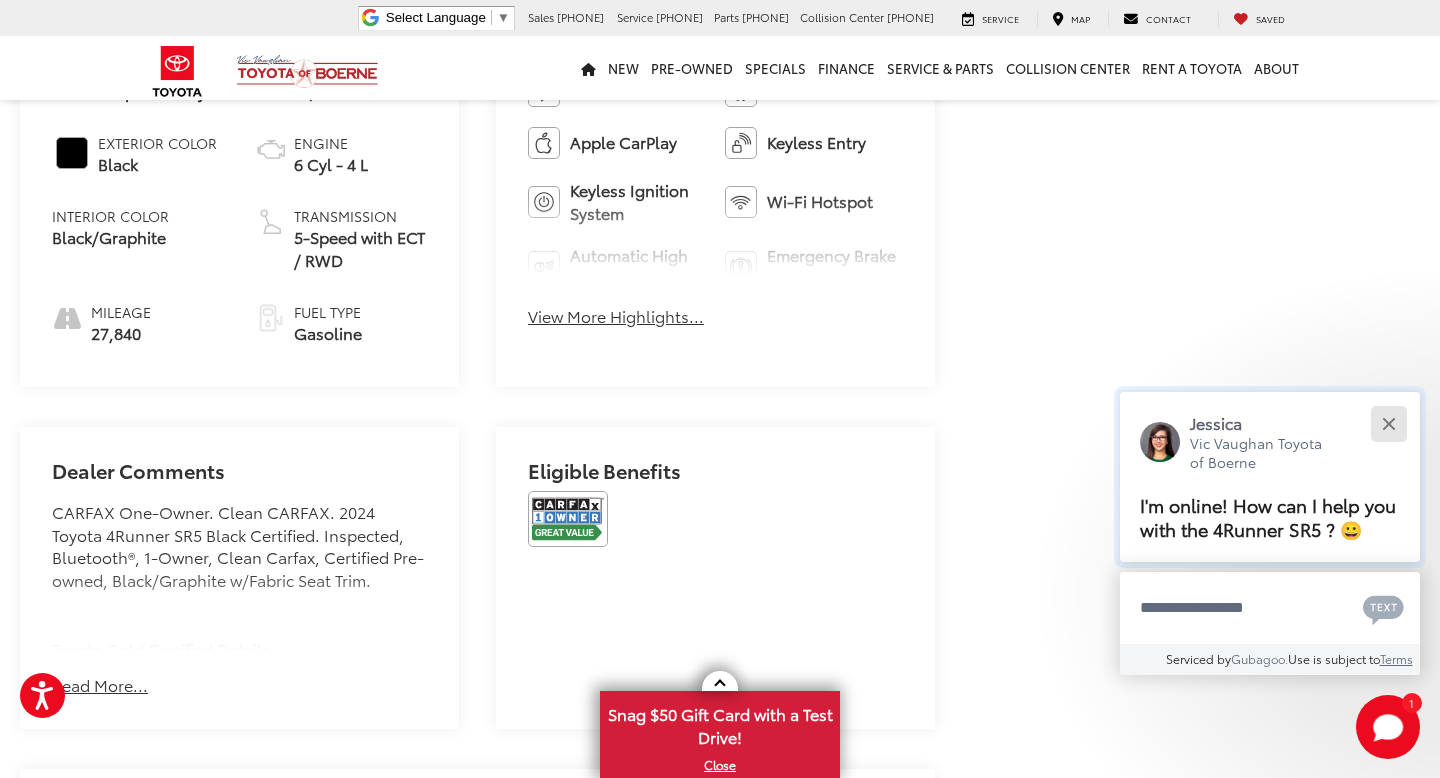 click at bounding box center [1388, 423] 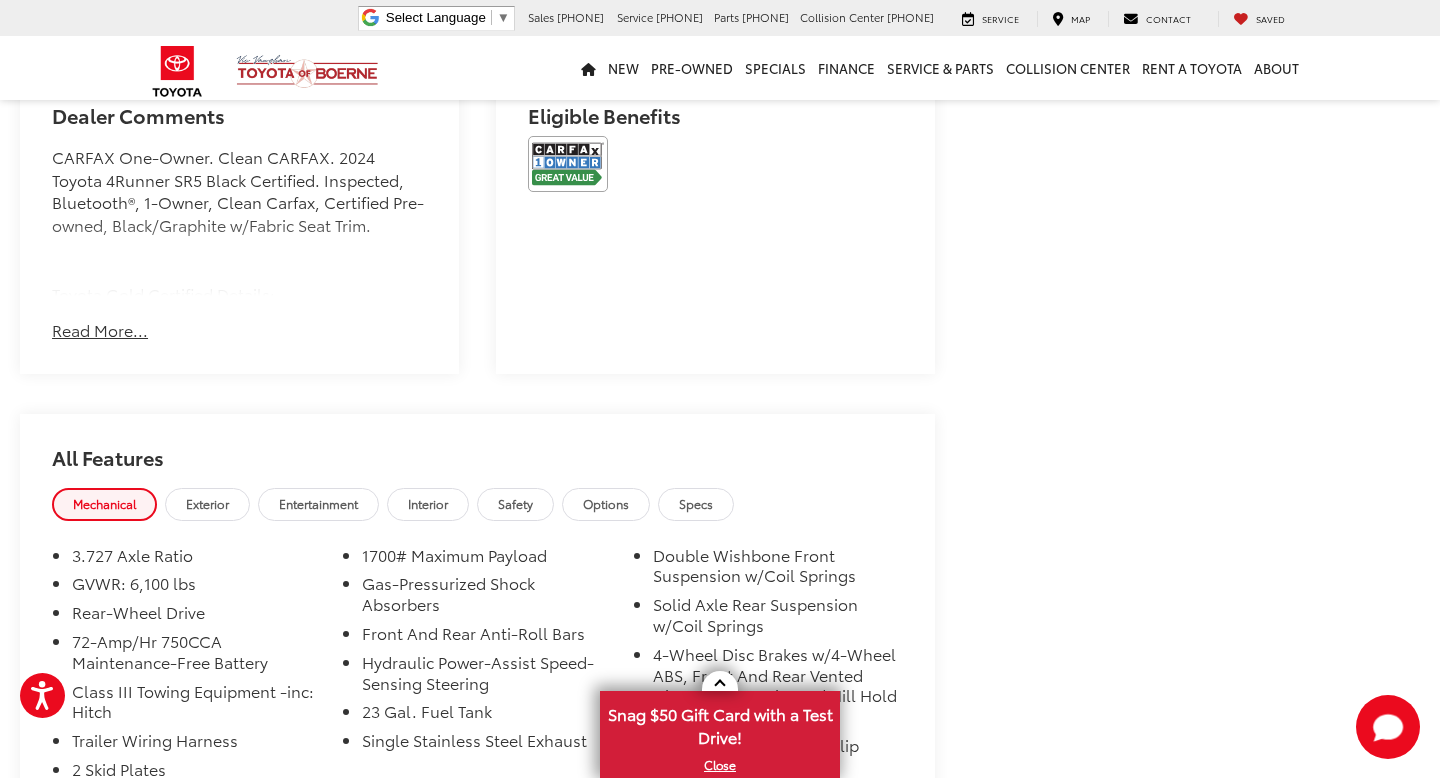 scroll, scrollTop: 0, scrollLeft: 0, axis: both 